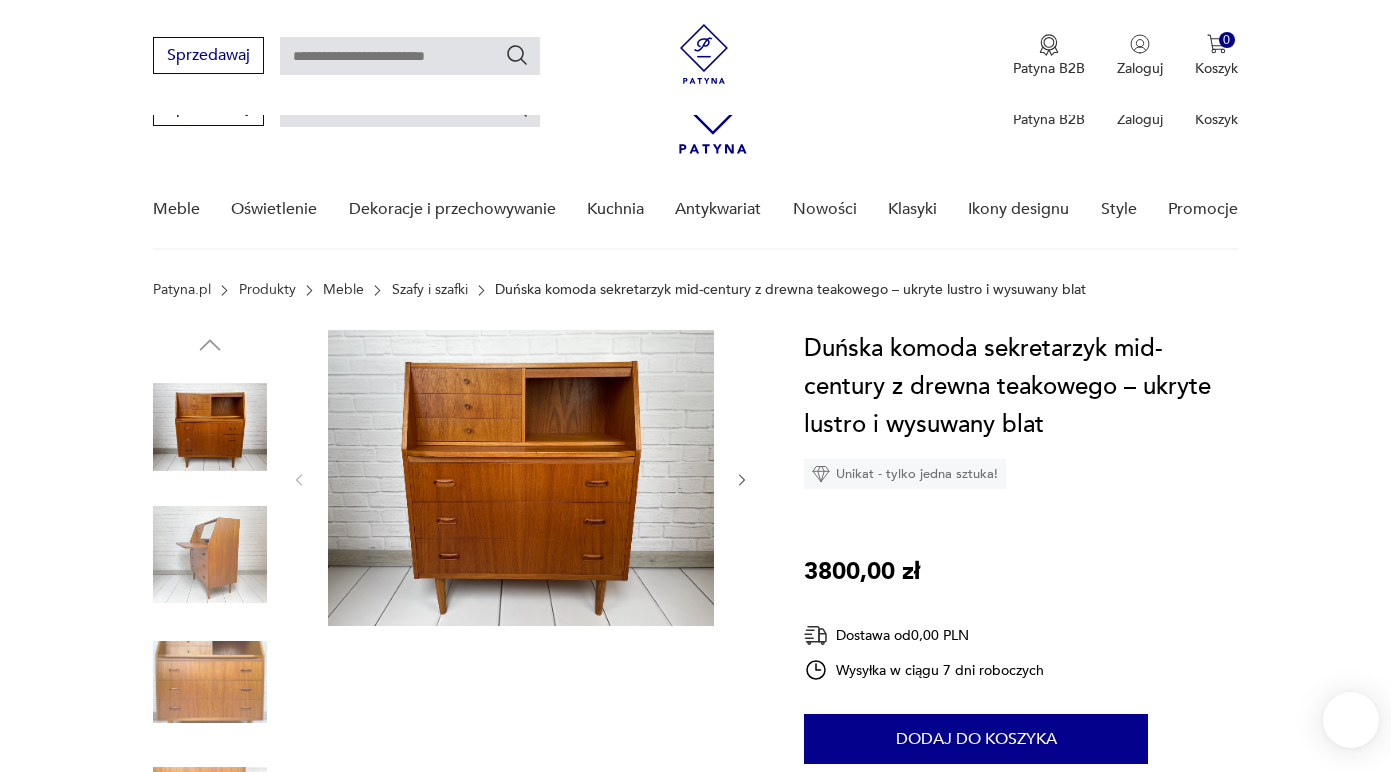 scroll, scrollTop: 0, scrollLeft: 0, axis: both 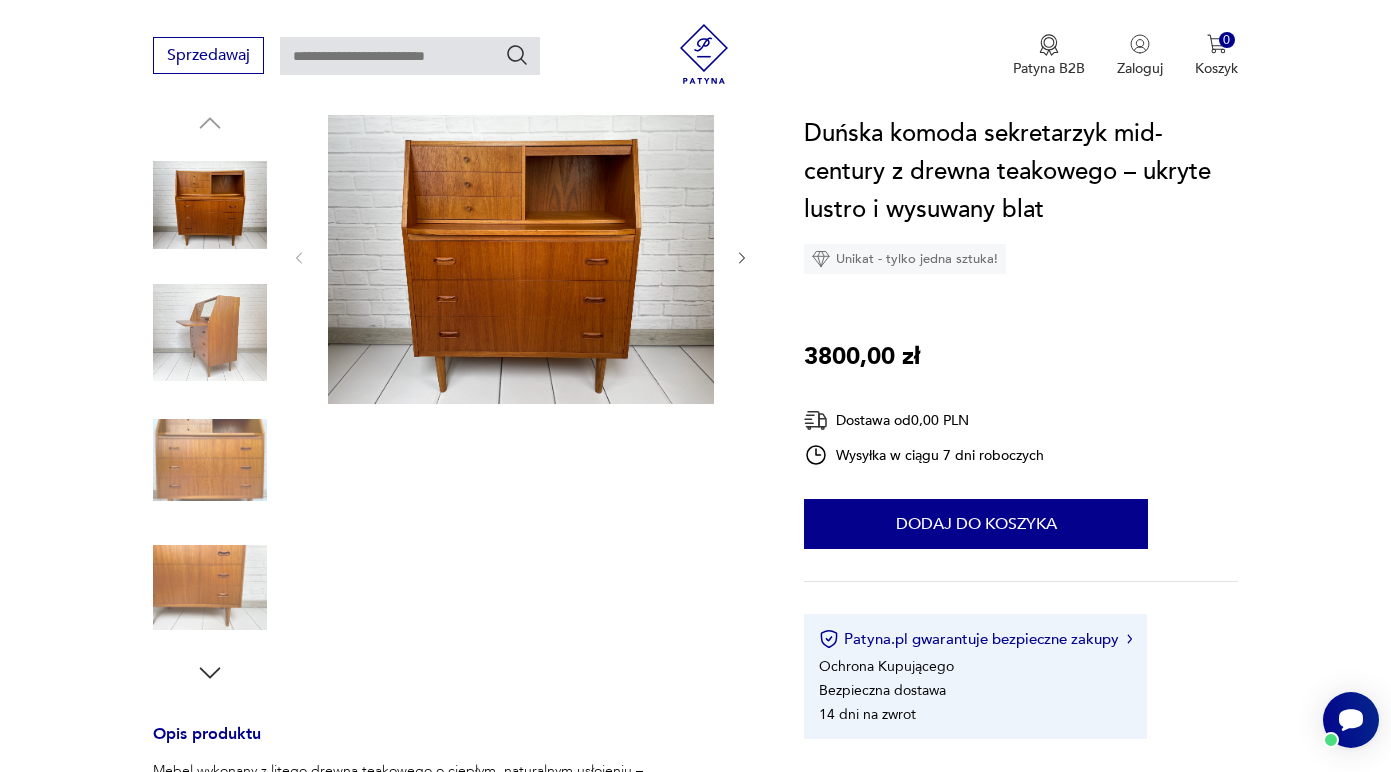 click at bounding box center [210, 205] 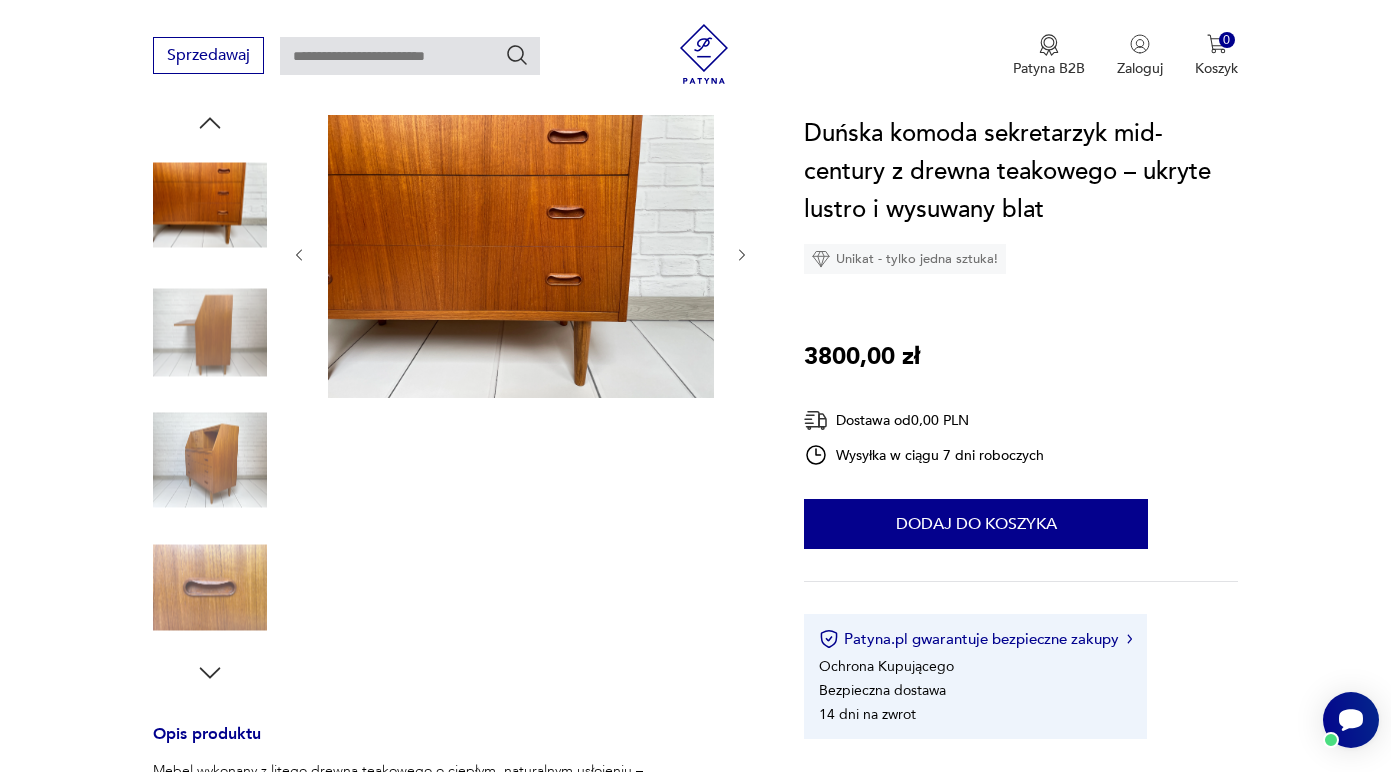 click at bounding box center [210, 333] 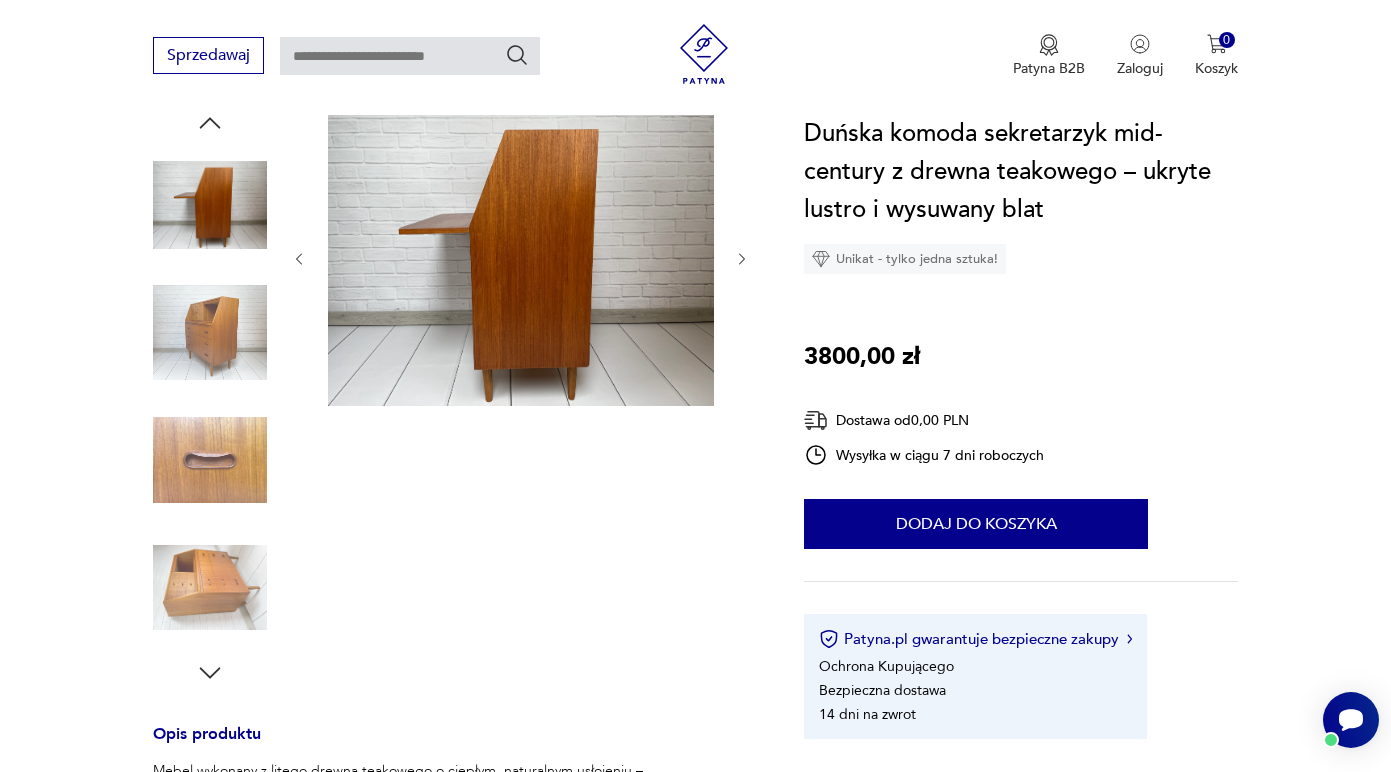 click at bounding box center [210, 588] 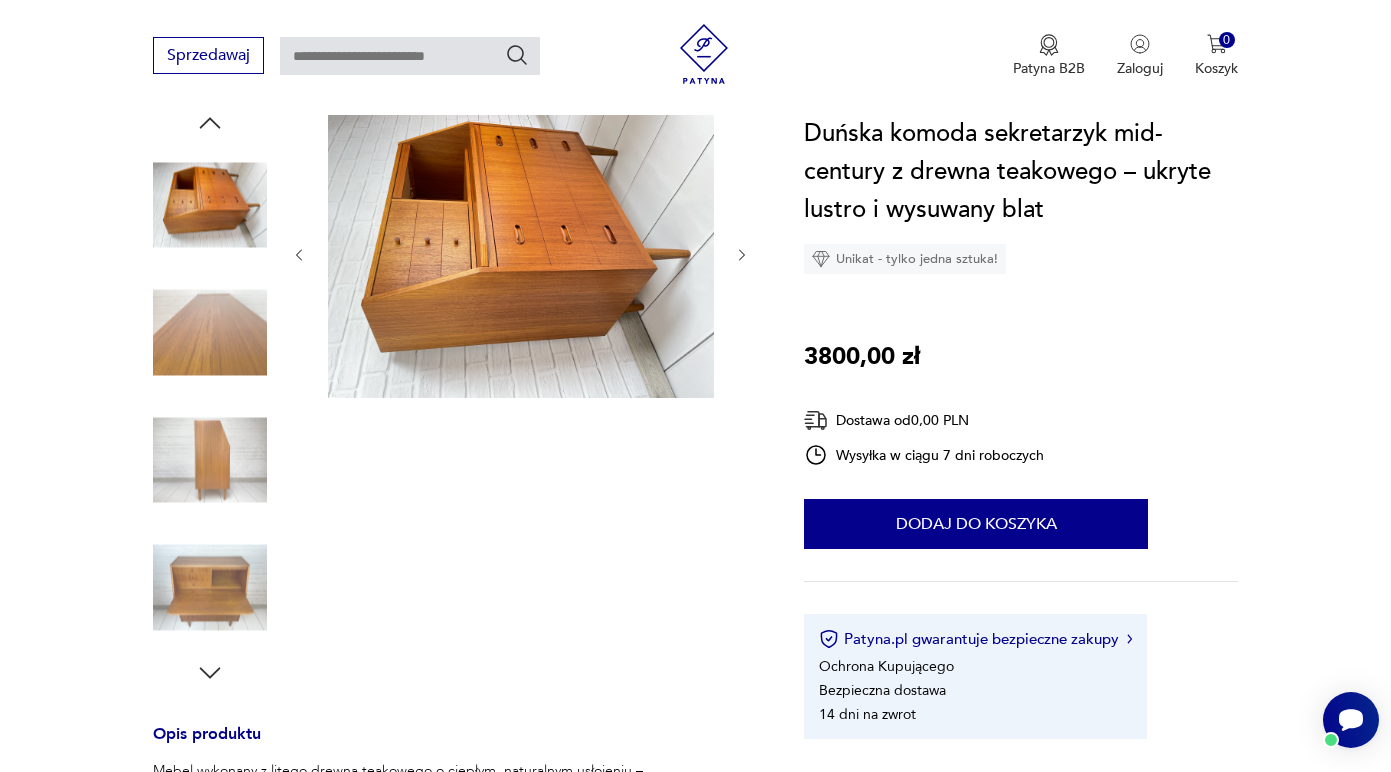 click at bounding box center (210, 588) 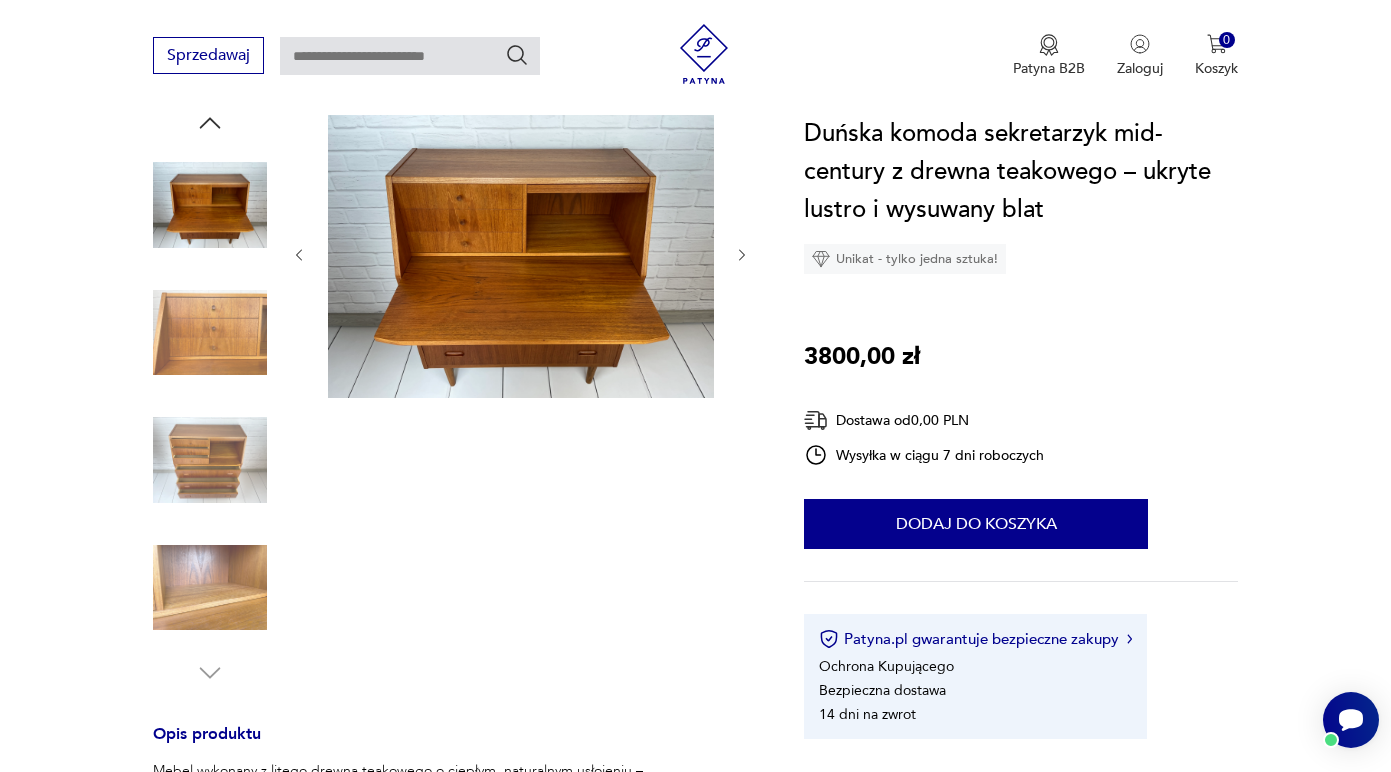 click at bounding box center [210, 460] 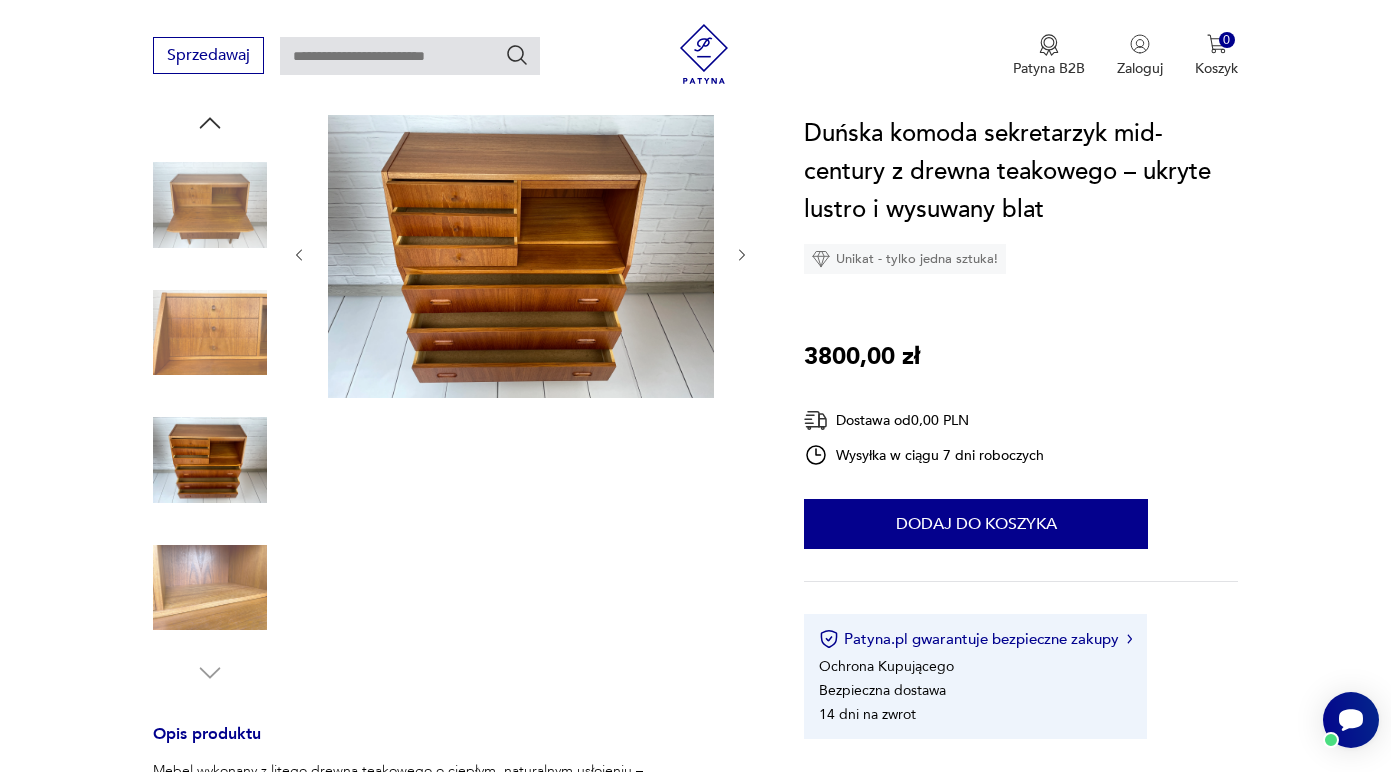 click at bounding box center (210, 588) 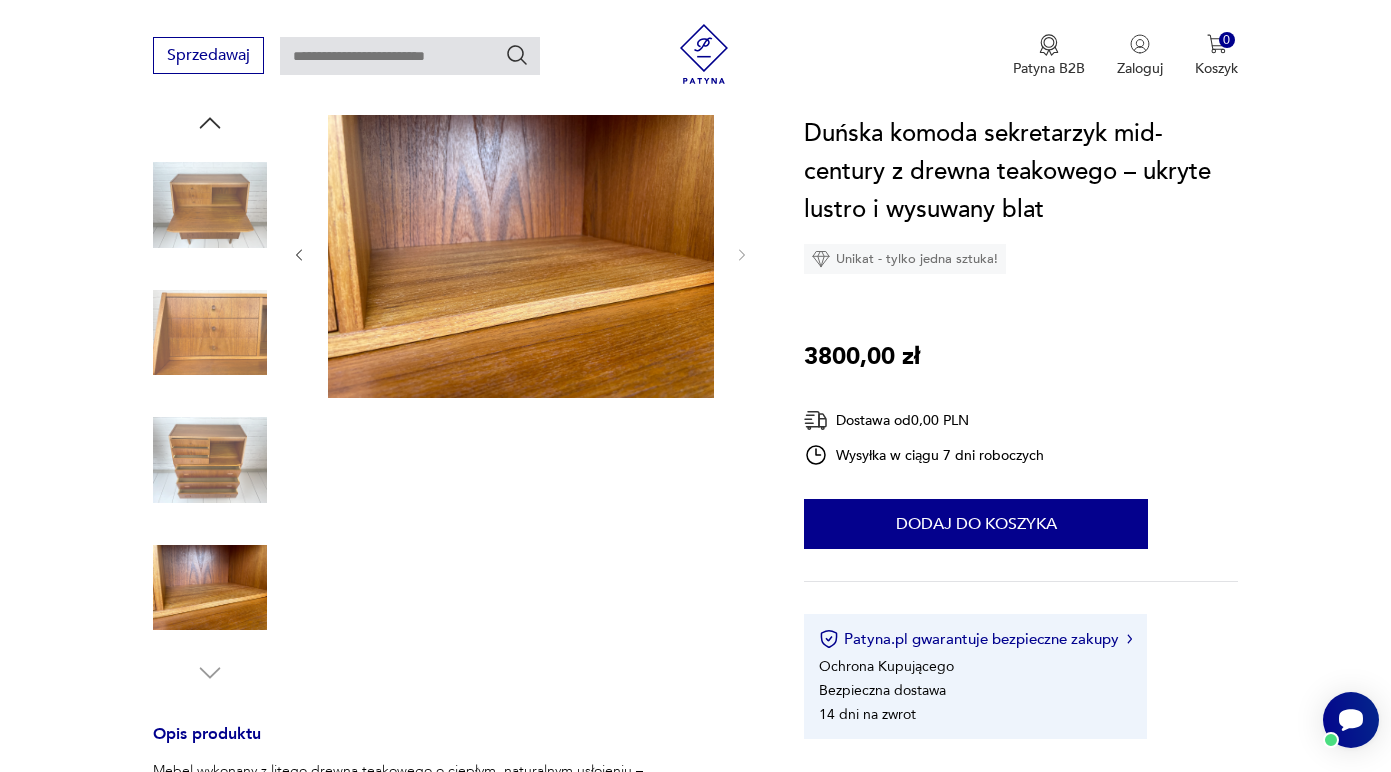 click at bounding box center [210, 205] 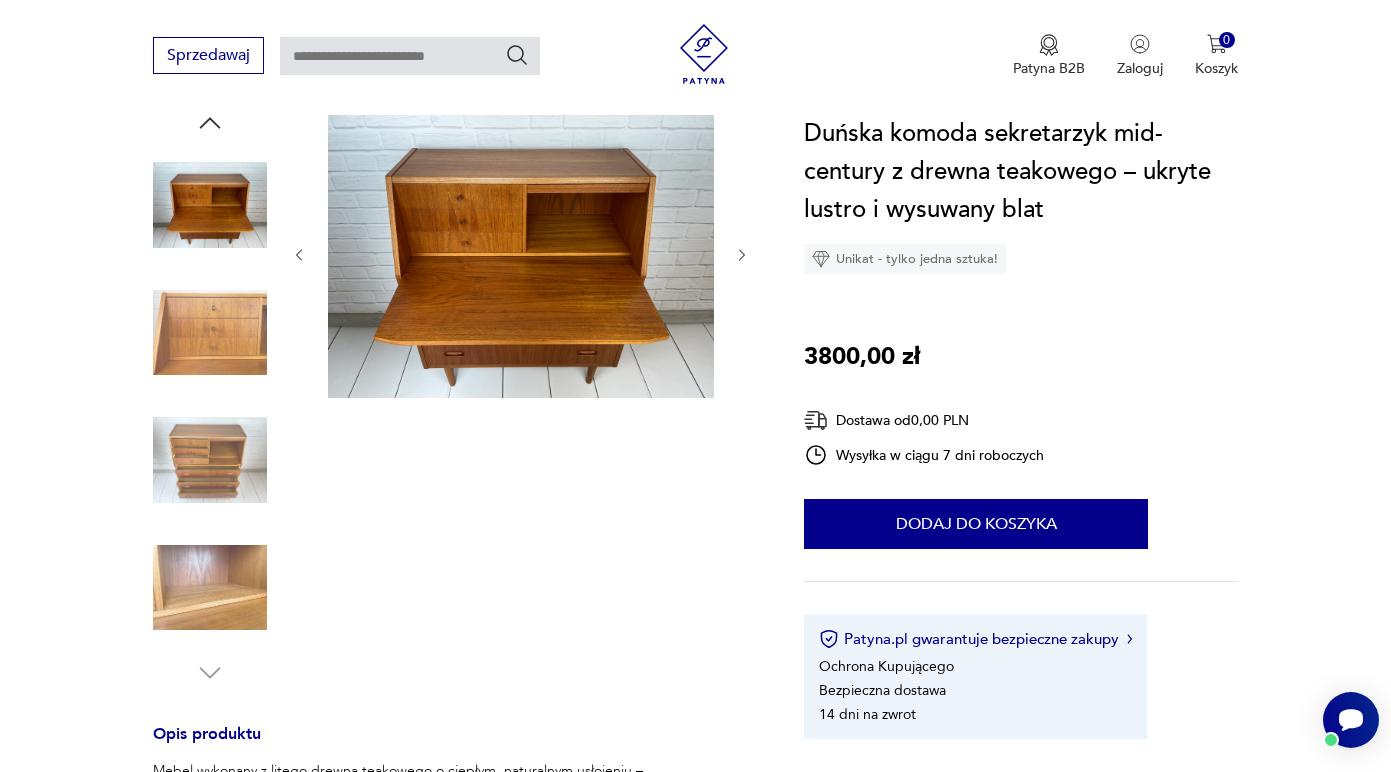 click at bounding box center (210, 333) 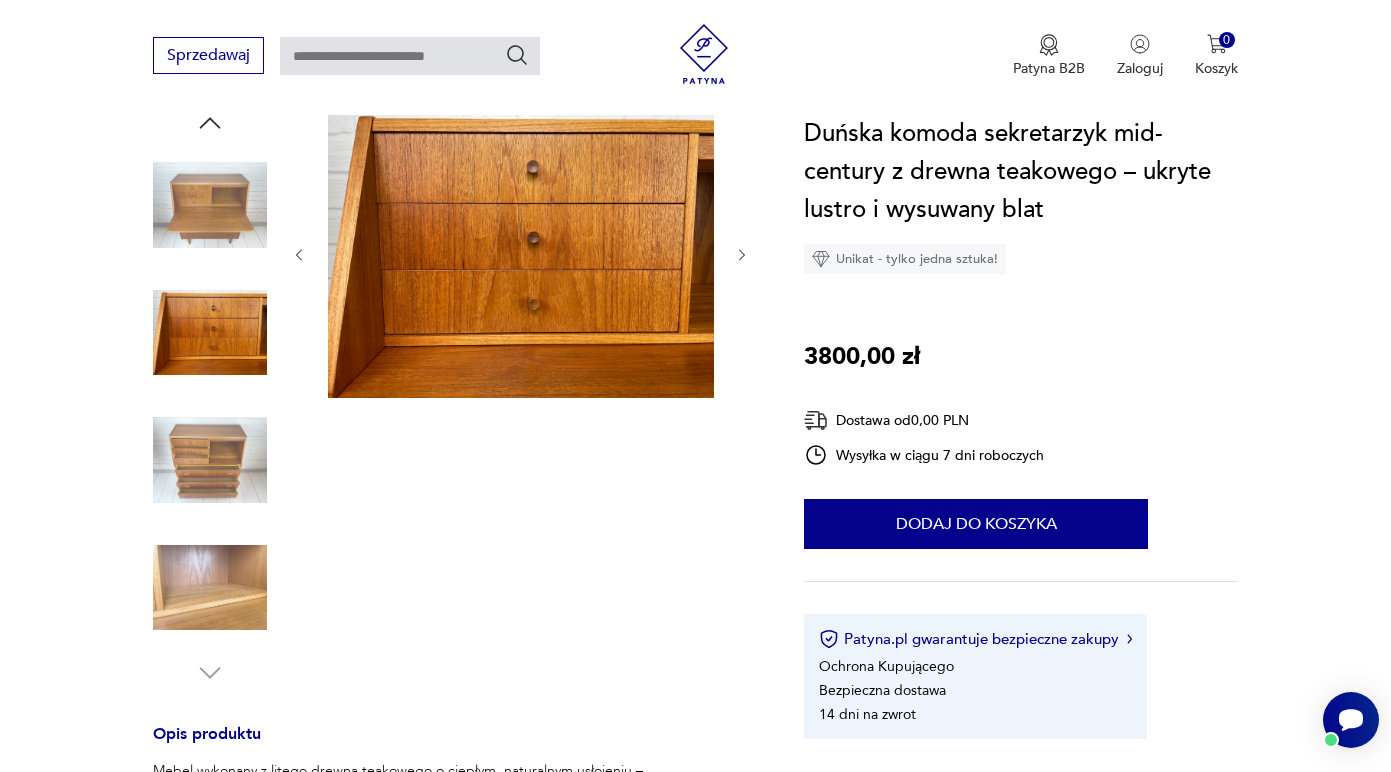 click at bounding box center [210, 460] 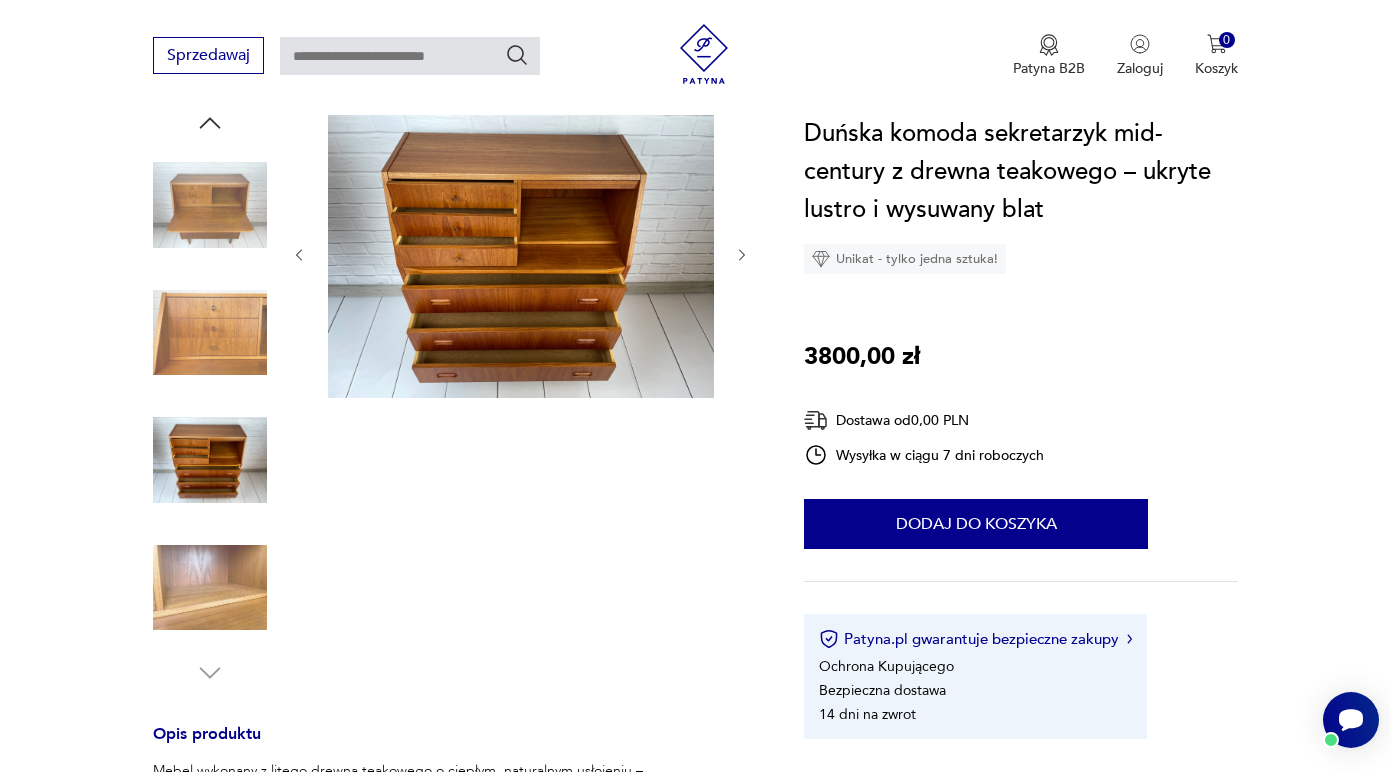 click at bounding box center (210, 333) 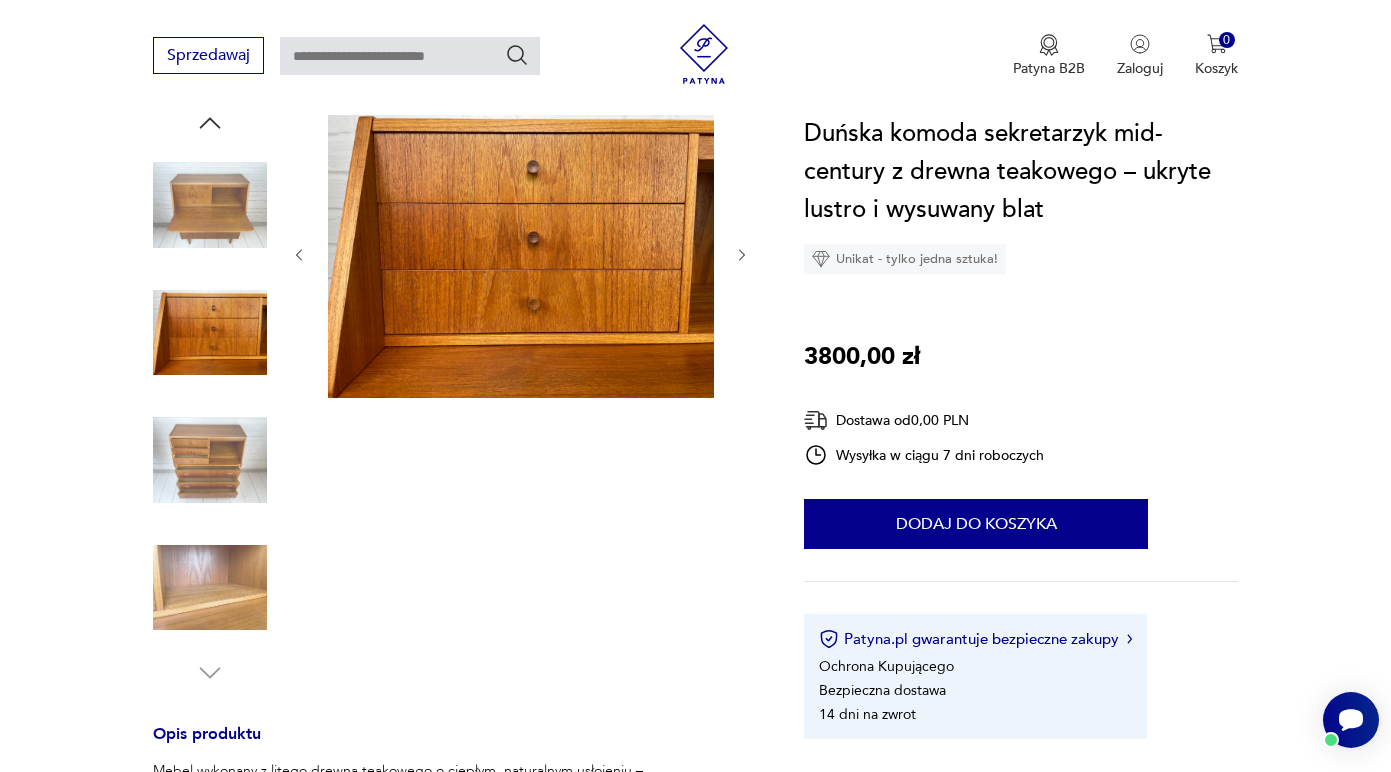click at bounding box center (210, 205) 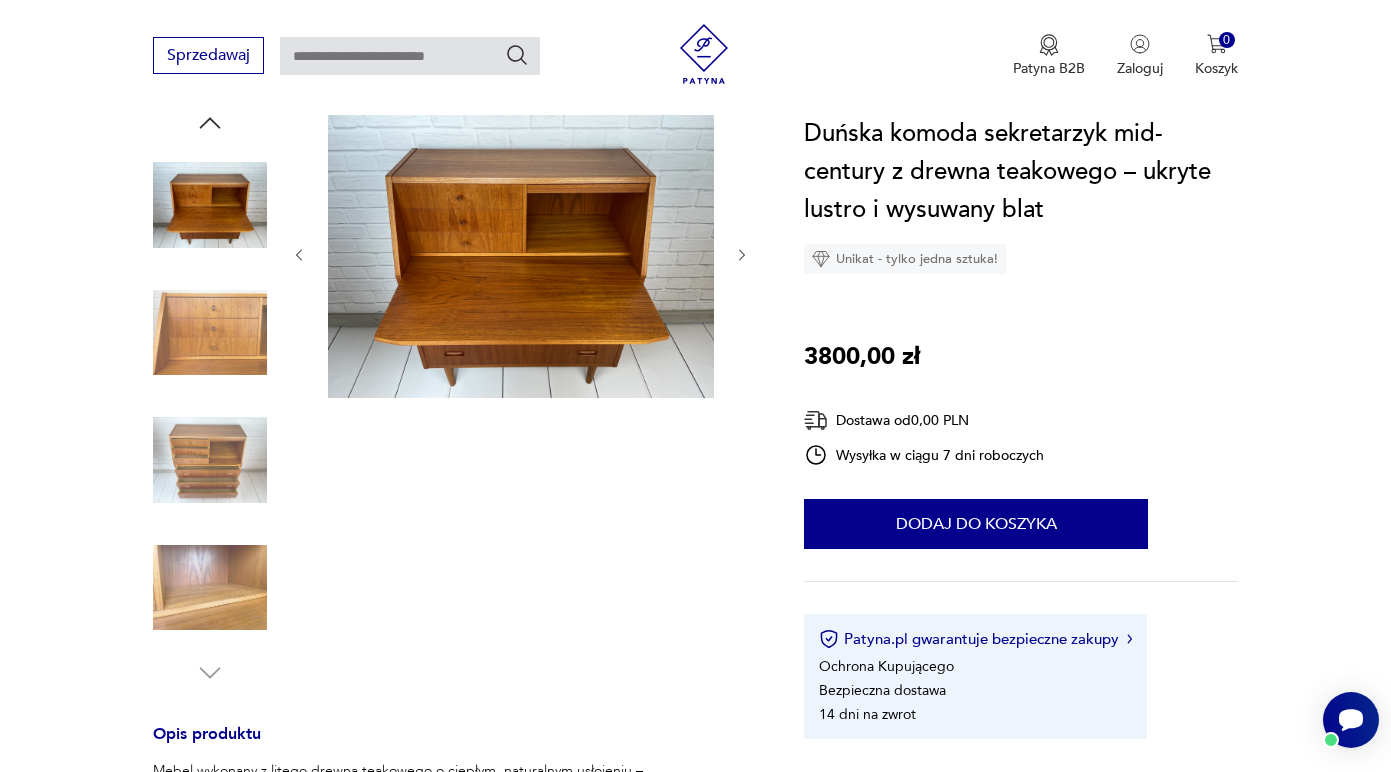 click 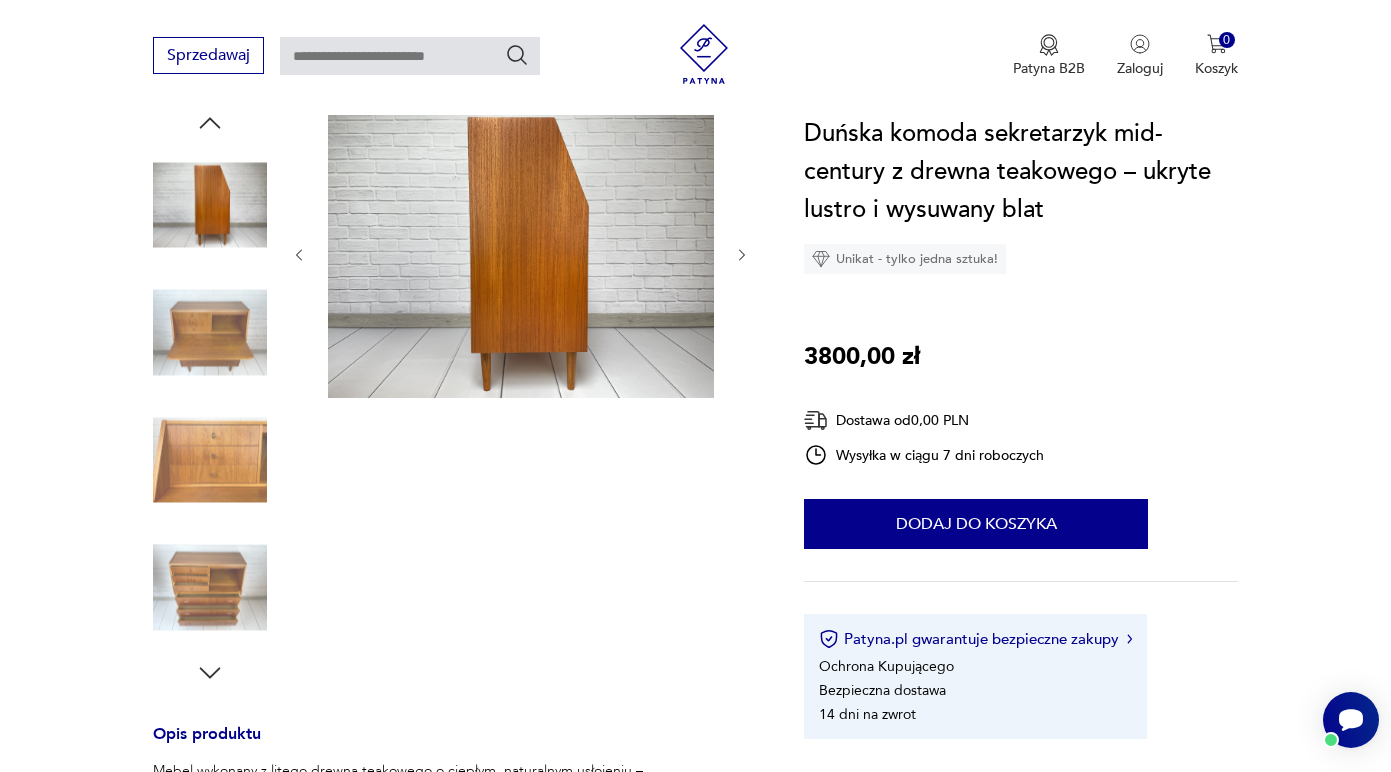 click at bounding box center (210, 333) 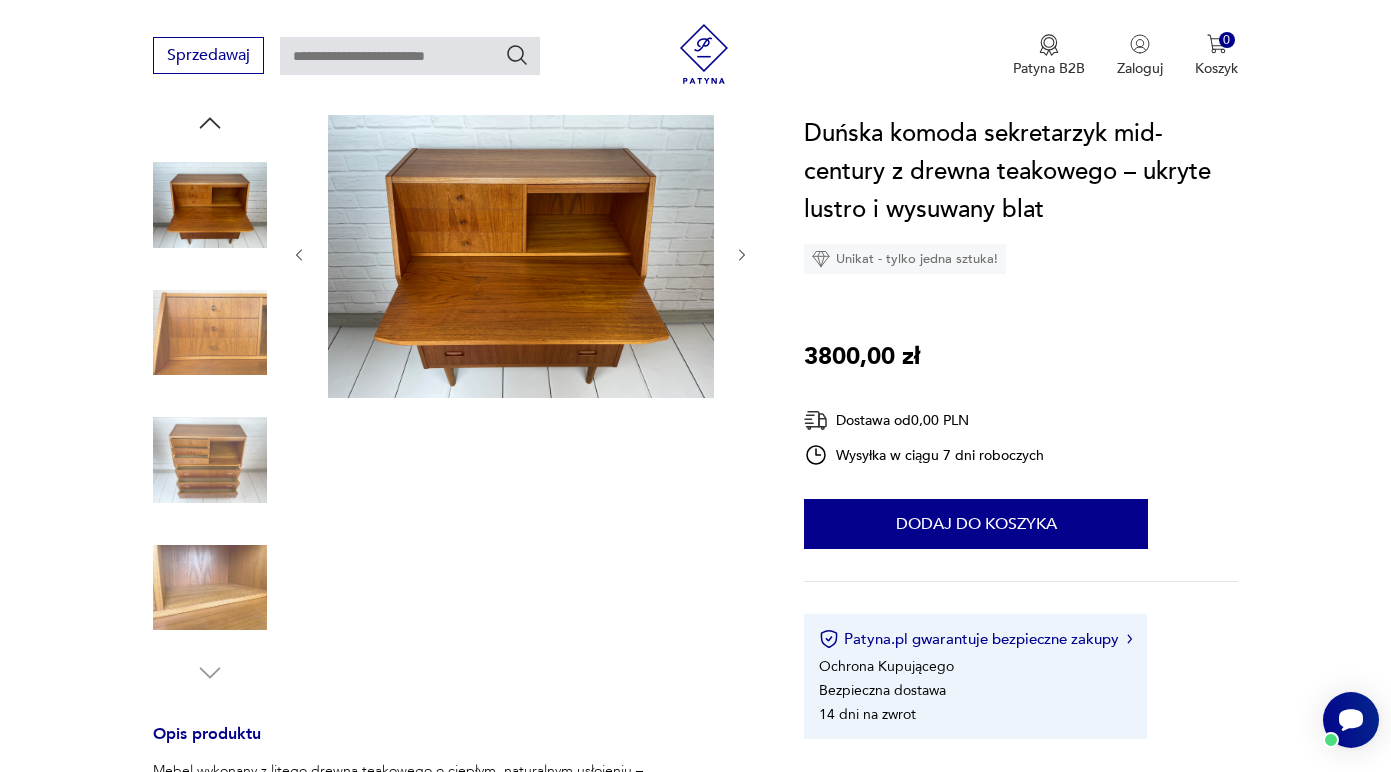 click at bounding box center (210, 588) 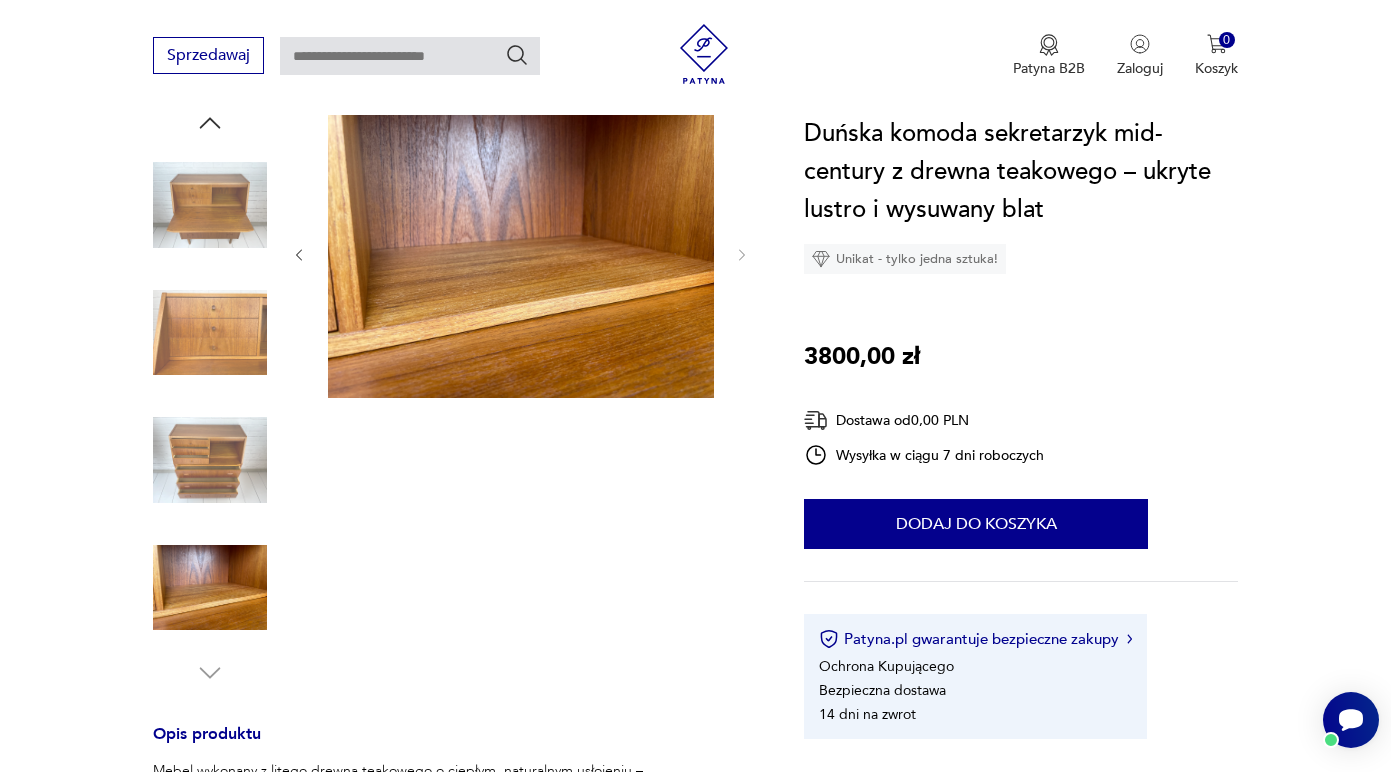 click at bounding box center [210, 398] 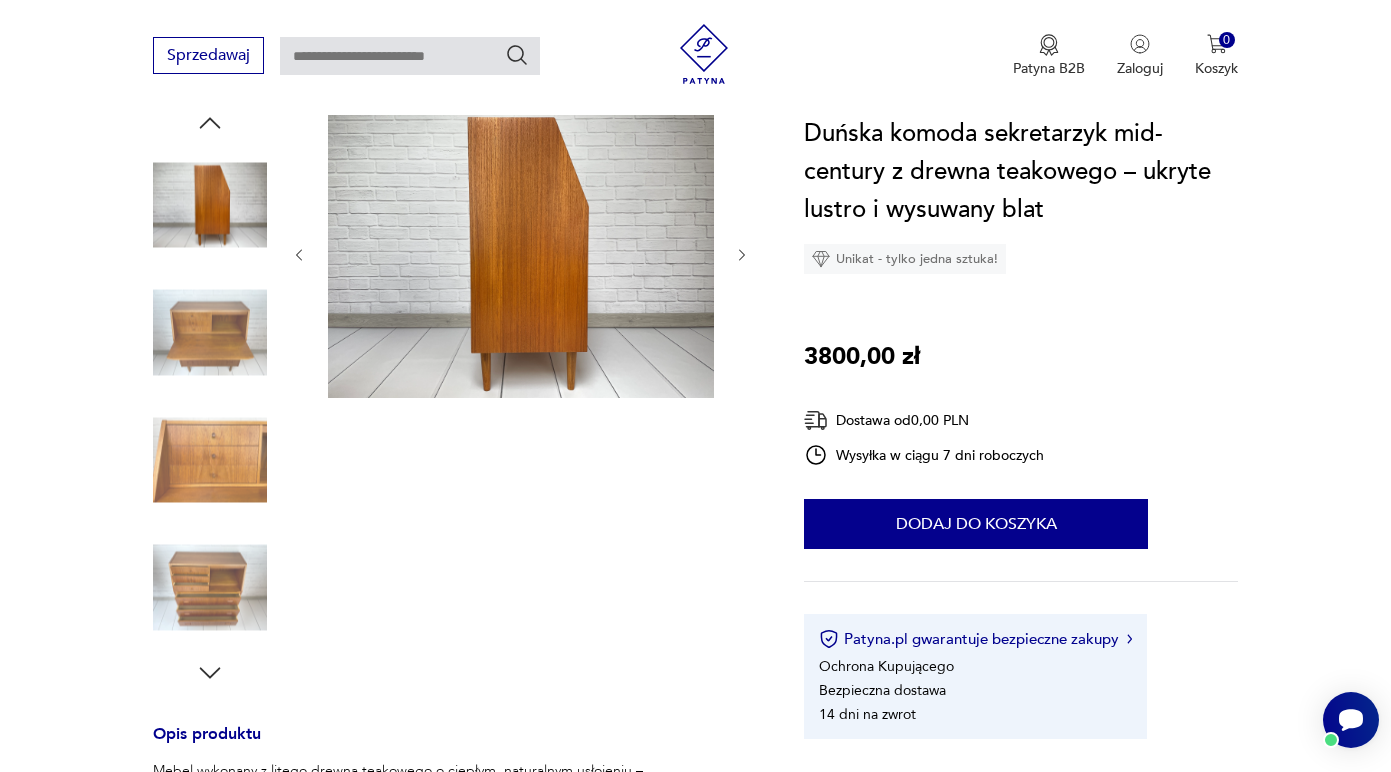 click 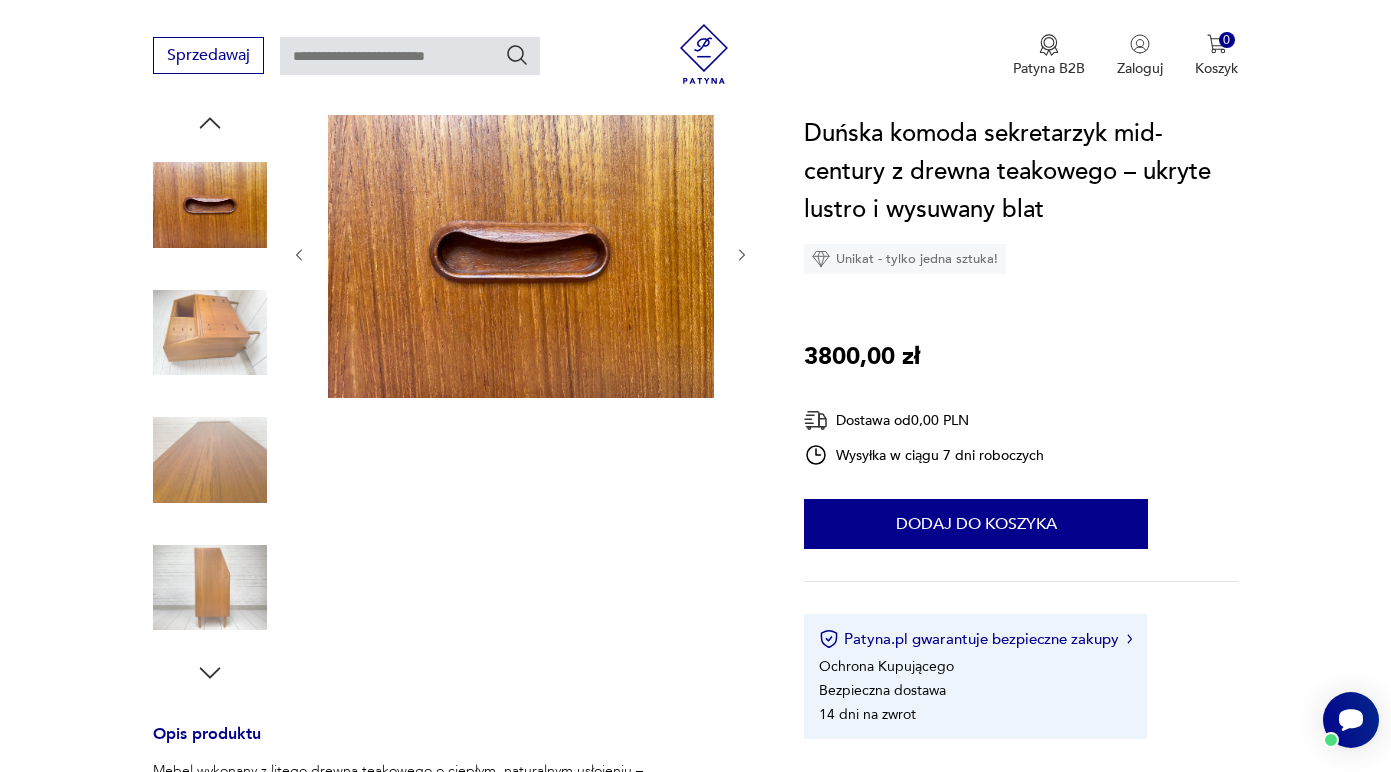 click 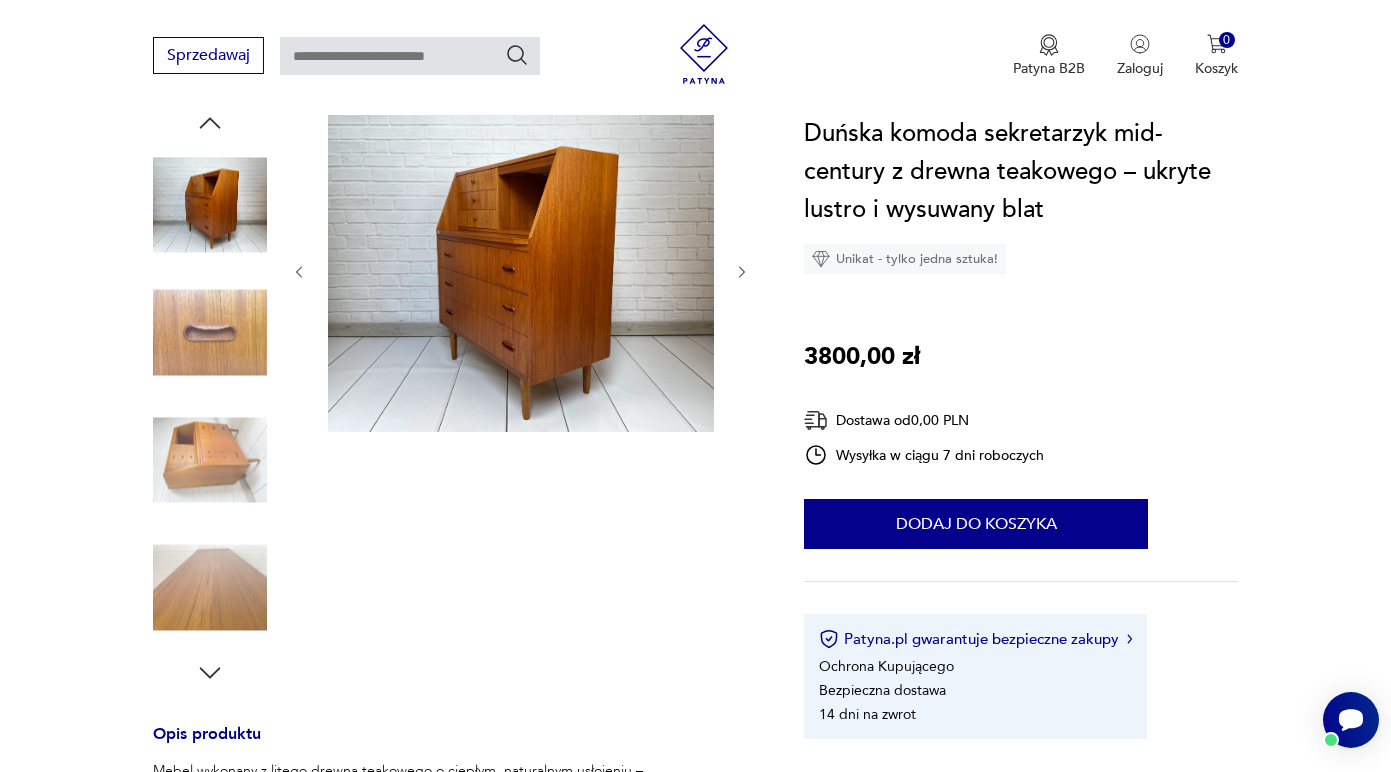 click 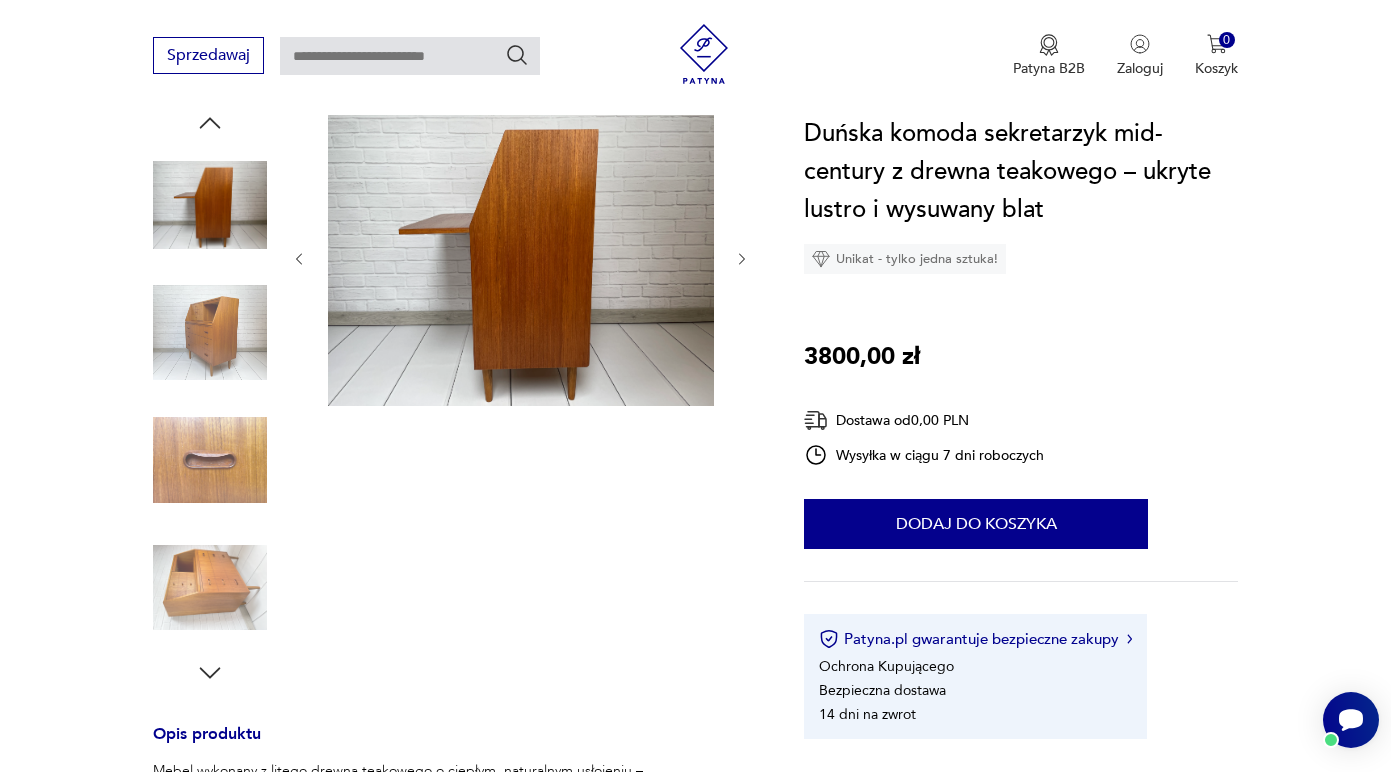 click 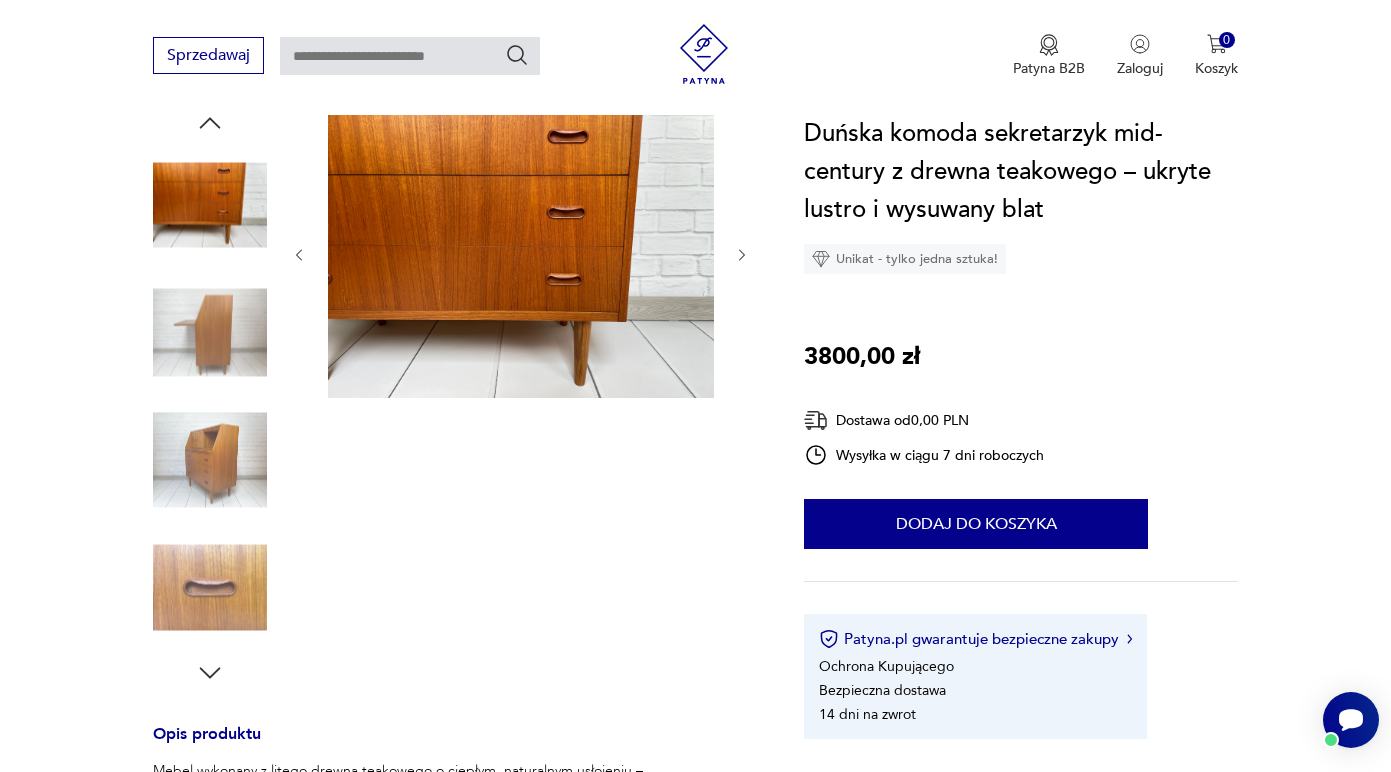 click 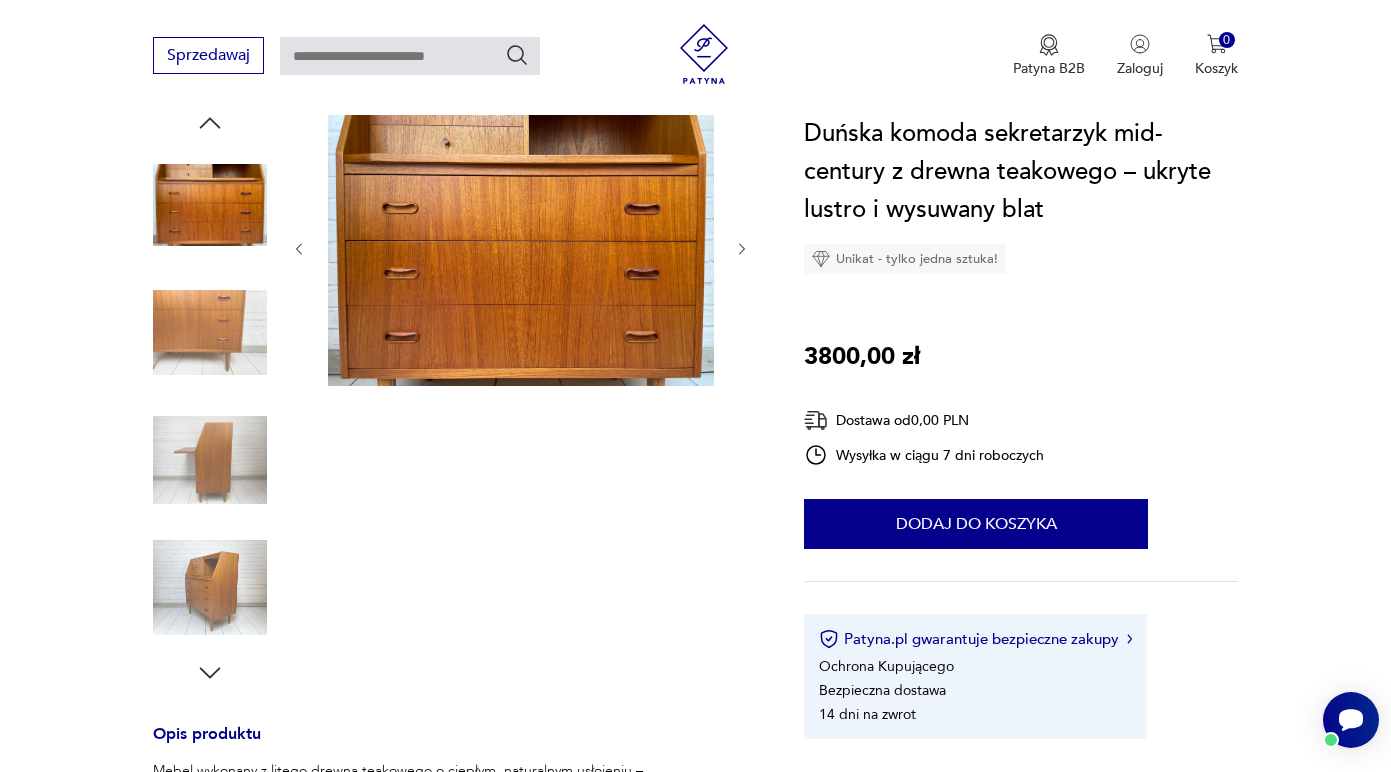 click 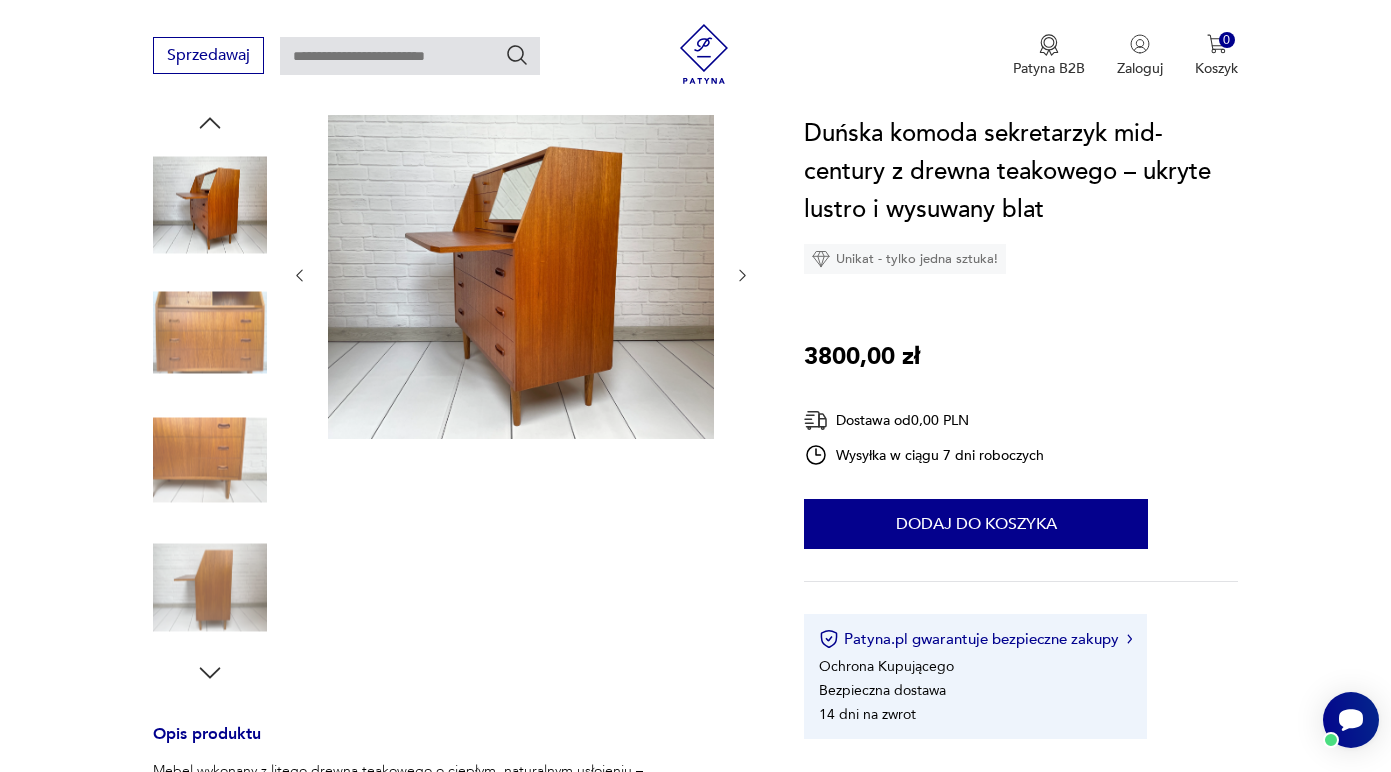 click 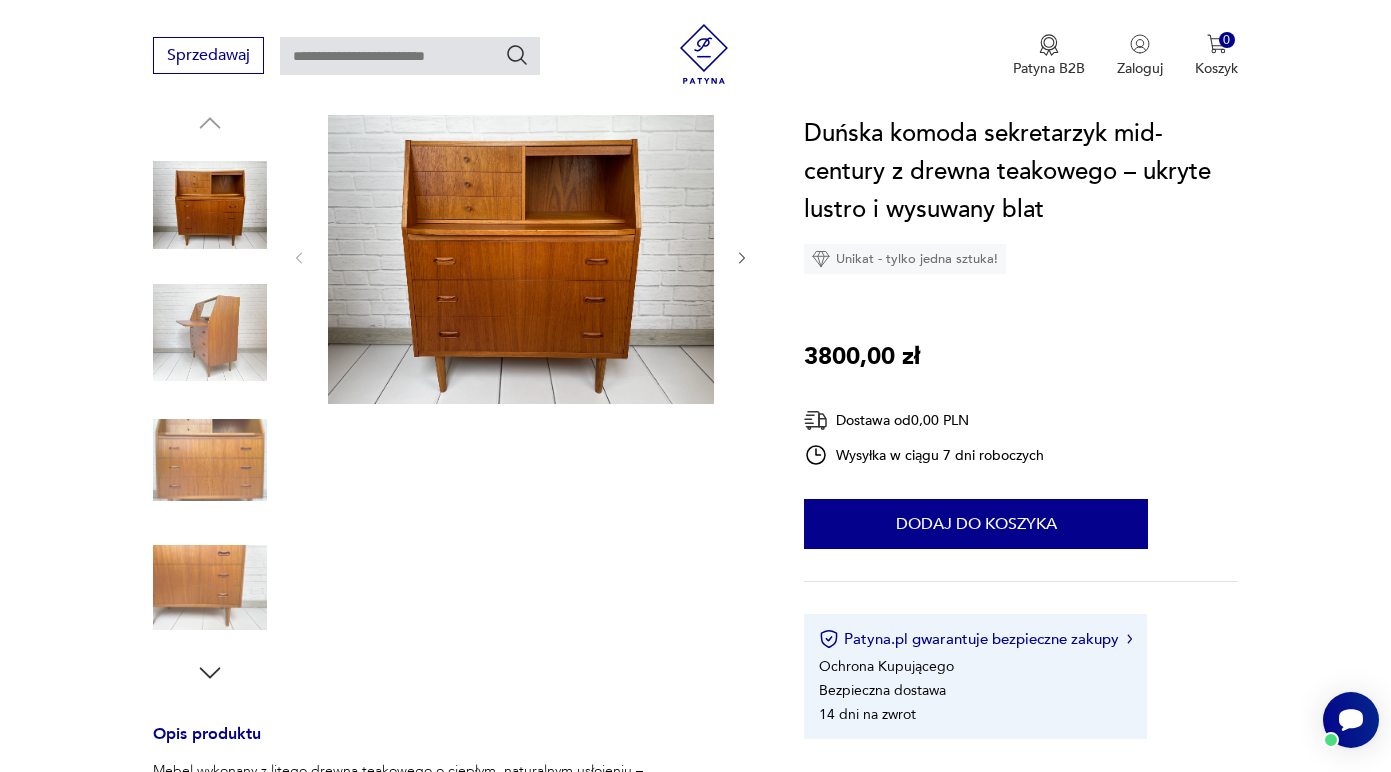 click at bounding box center (210, 205) 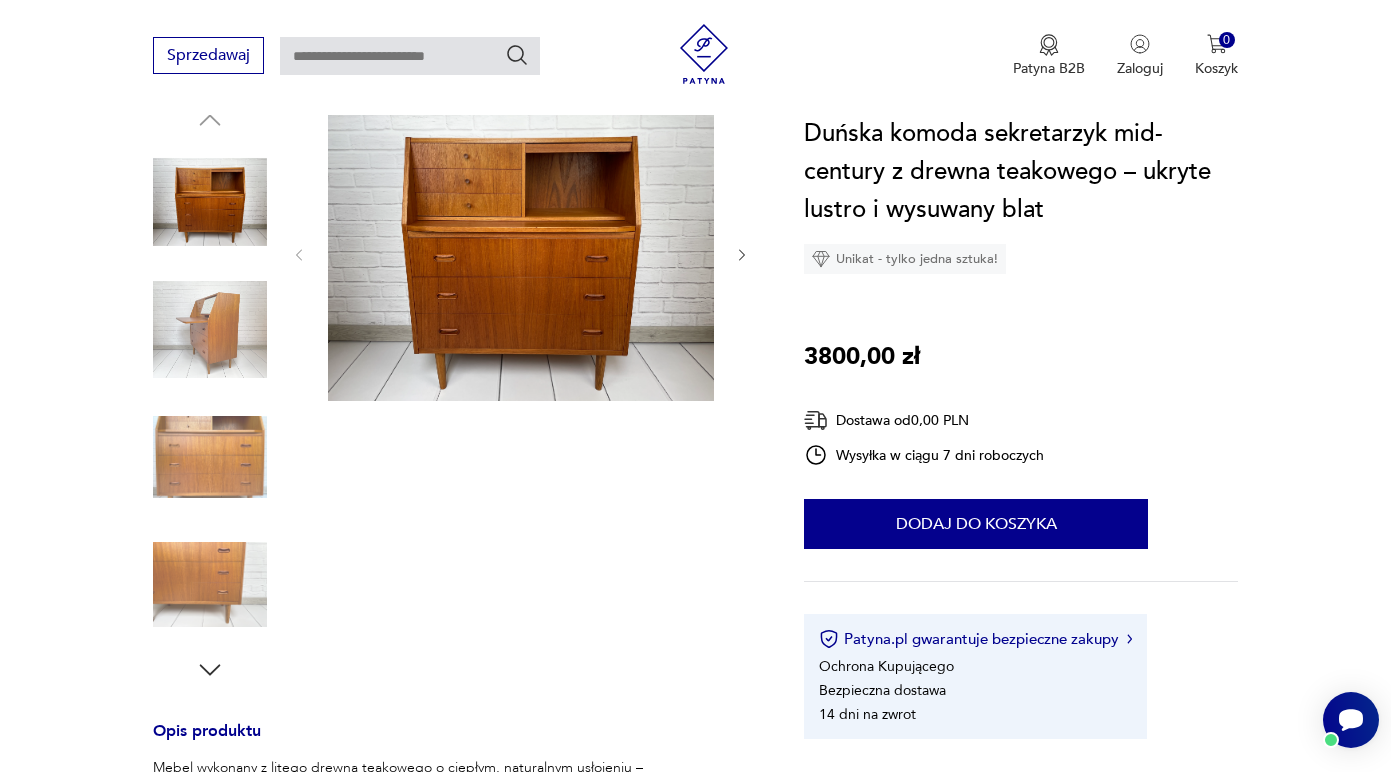 scroll, scrollTop: 225, scrollLeft: 0, axis: vertical 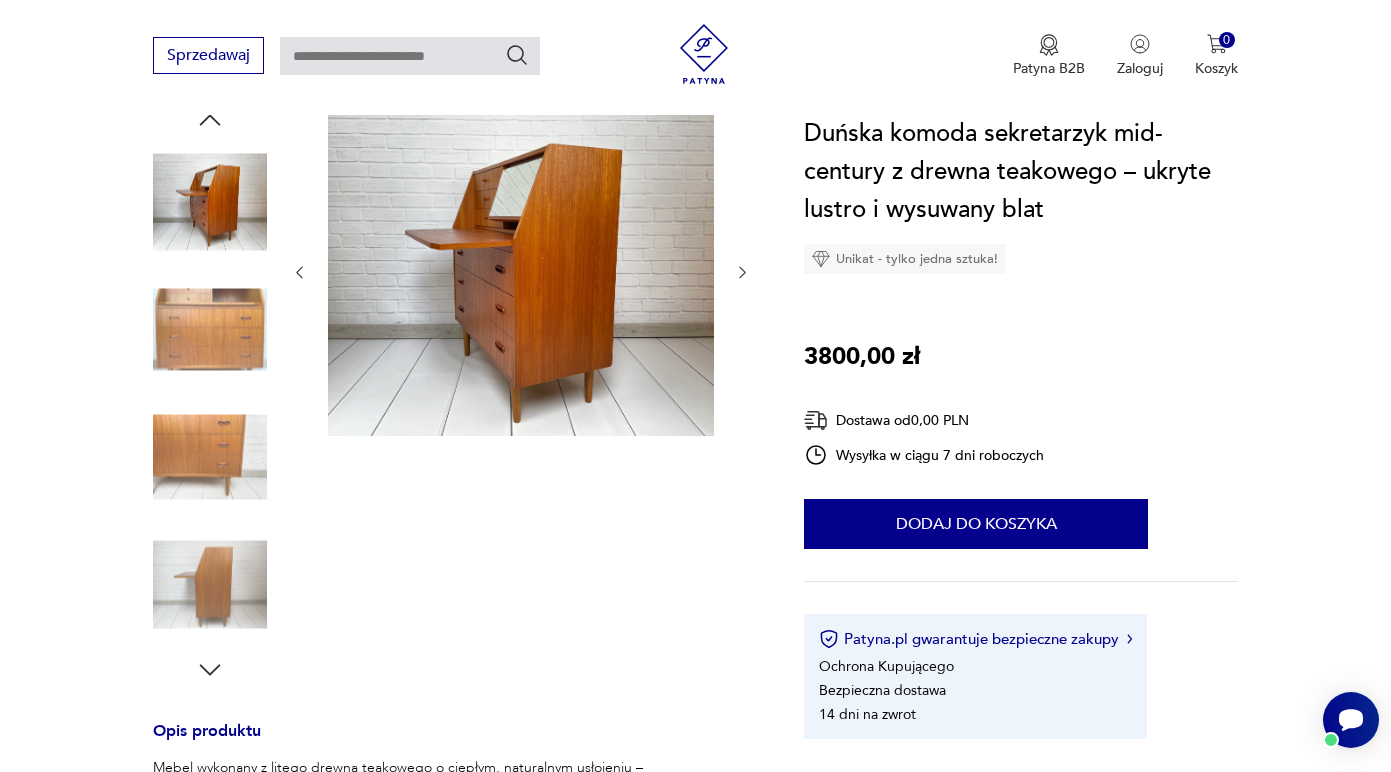 click at bounding box center (210, 202) 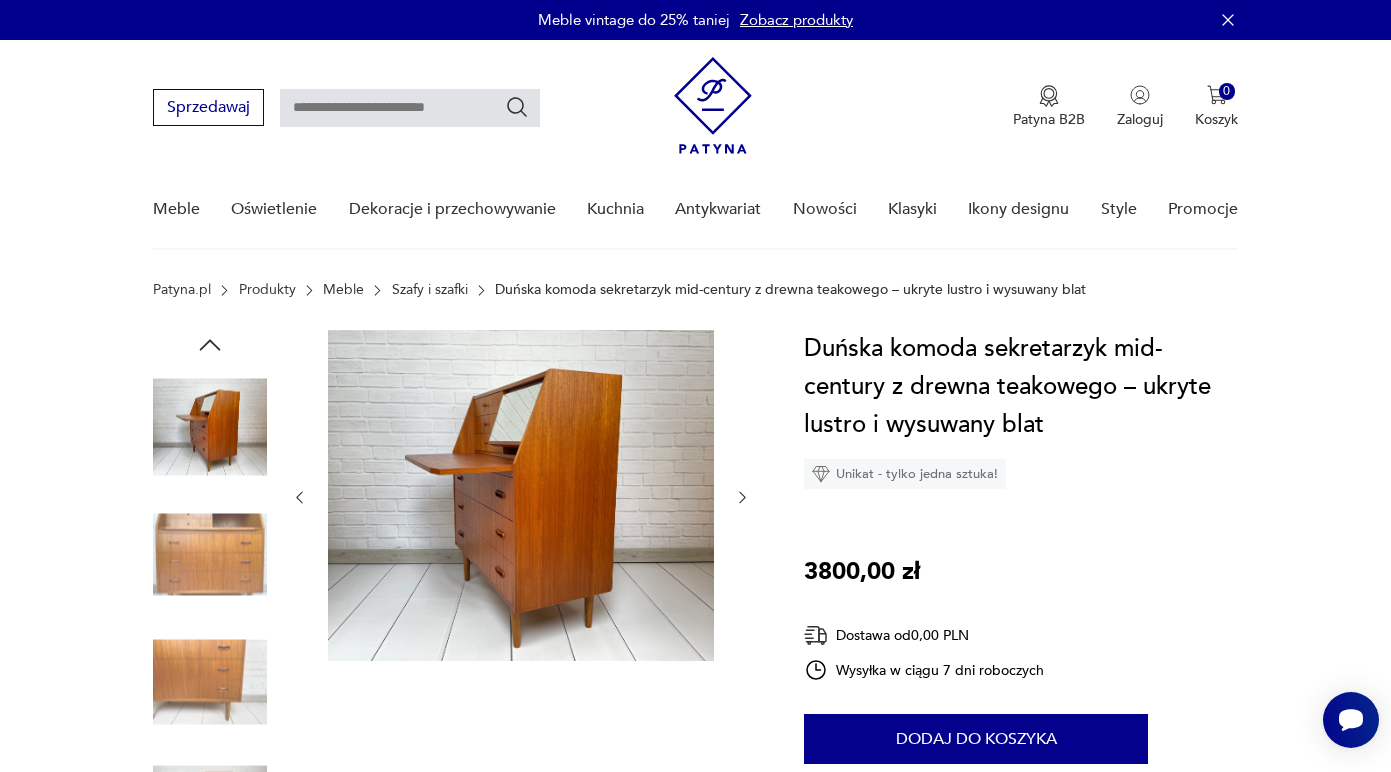 scroll, scrollTop: 0, scrollLeft: 0, axis: both 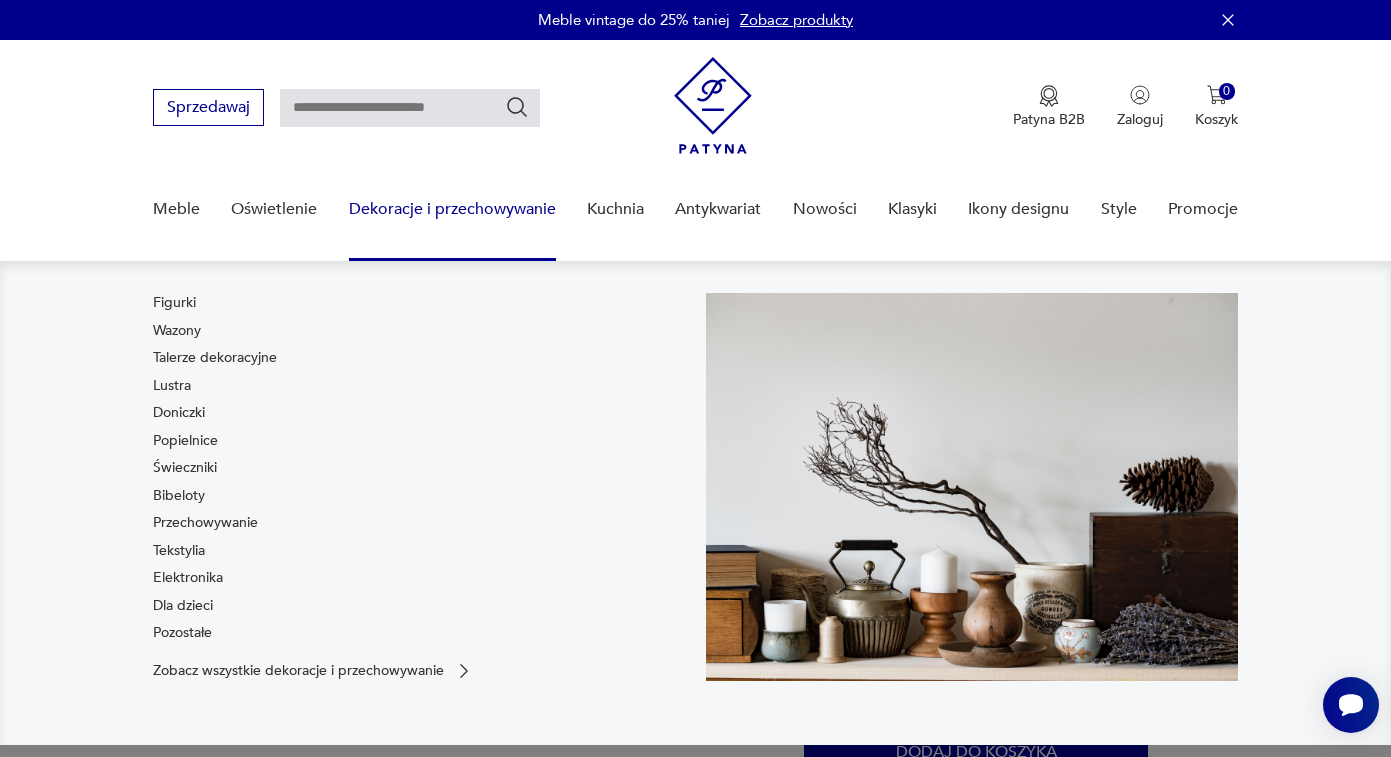 click on "Dekoracje i przechowywanie" at bounding box center (452, 209) 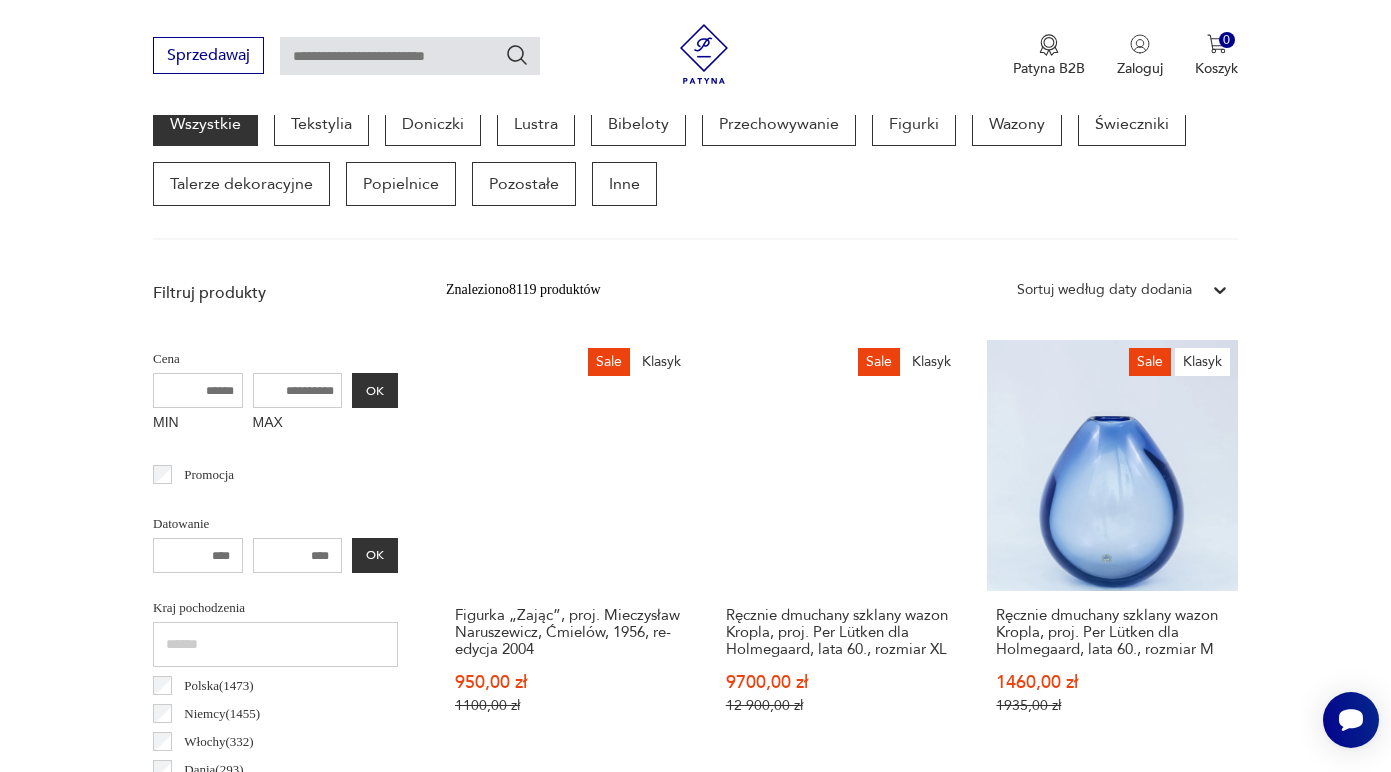 scroll, scrollTop: 461, scrollLeft: 0, axis: vertical 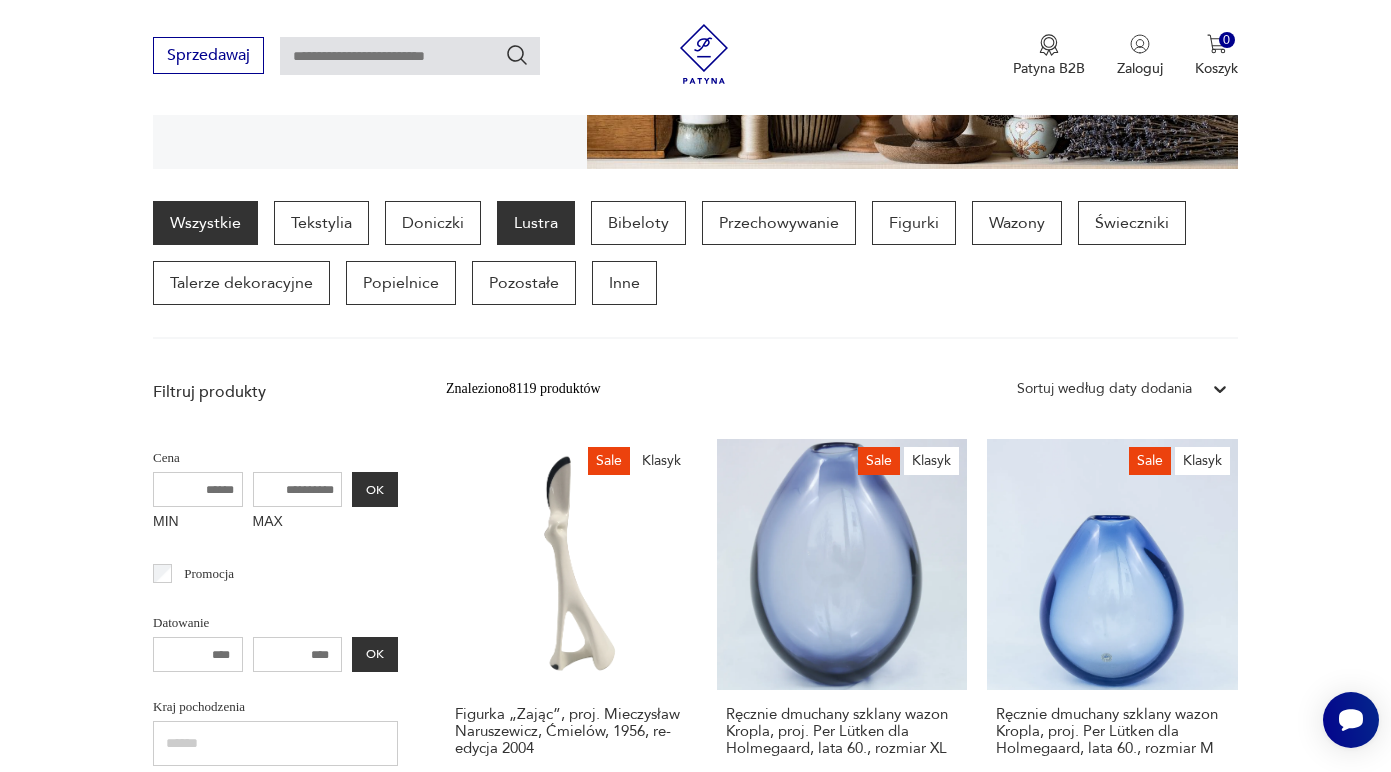 click on "Lustra" at bounding box center [536, 223] 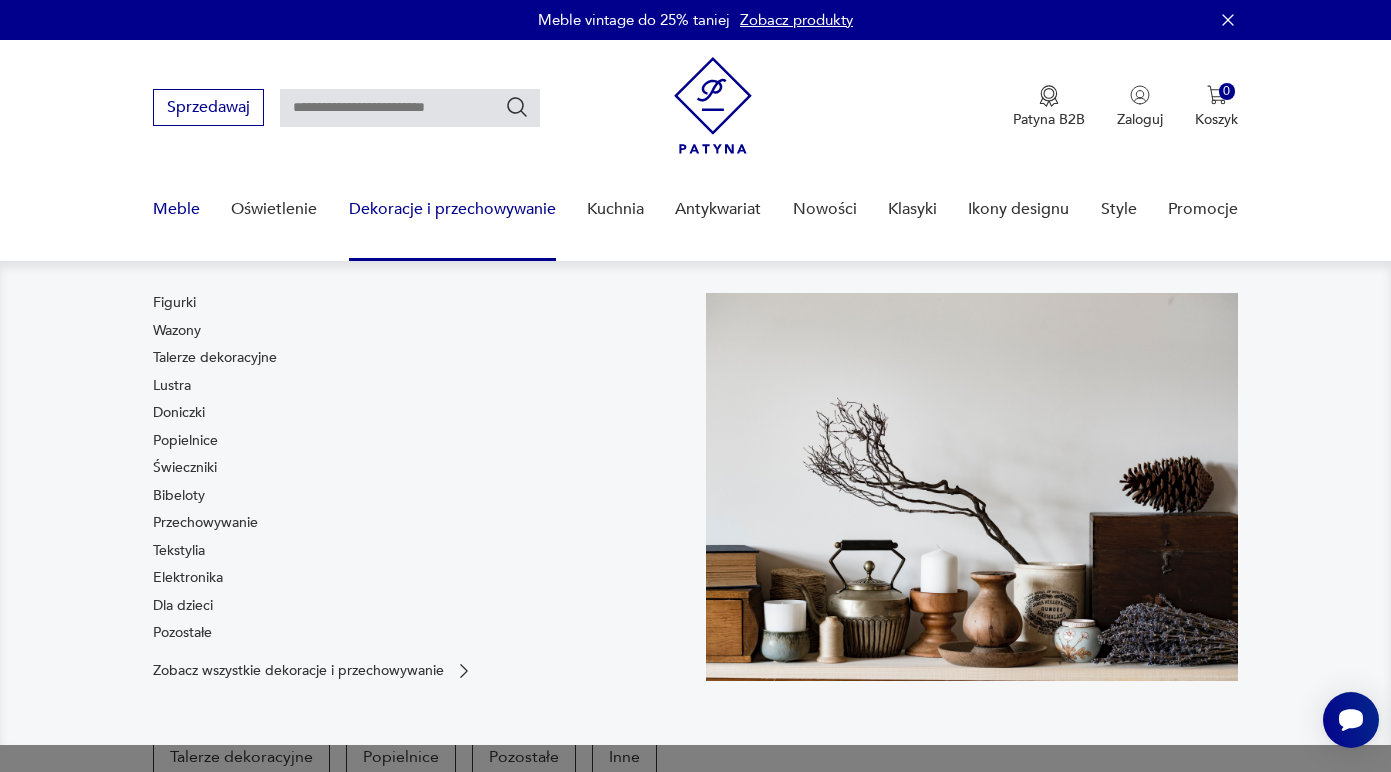 scroll, scrollTop: 0, scrollLeft: 0, axis: both 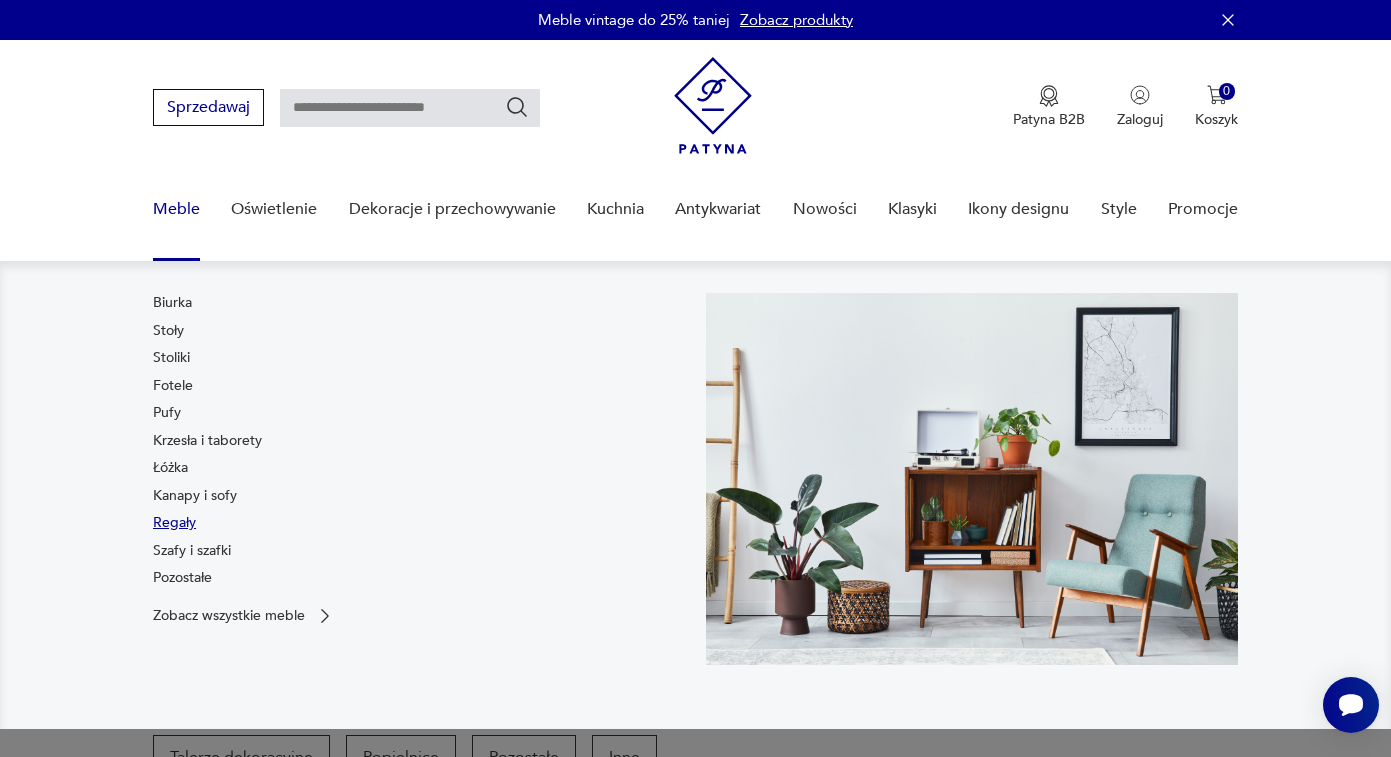 click on "Regały" at bounding box center [174, 523] 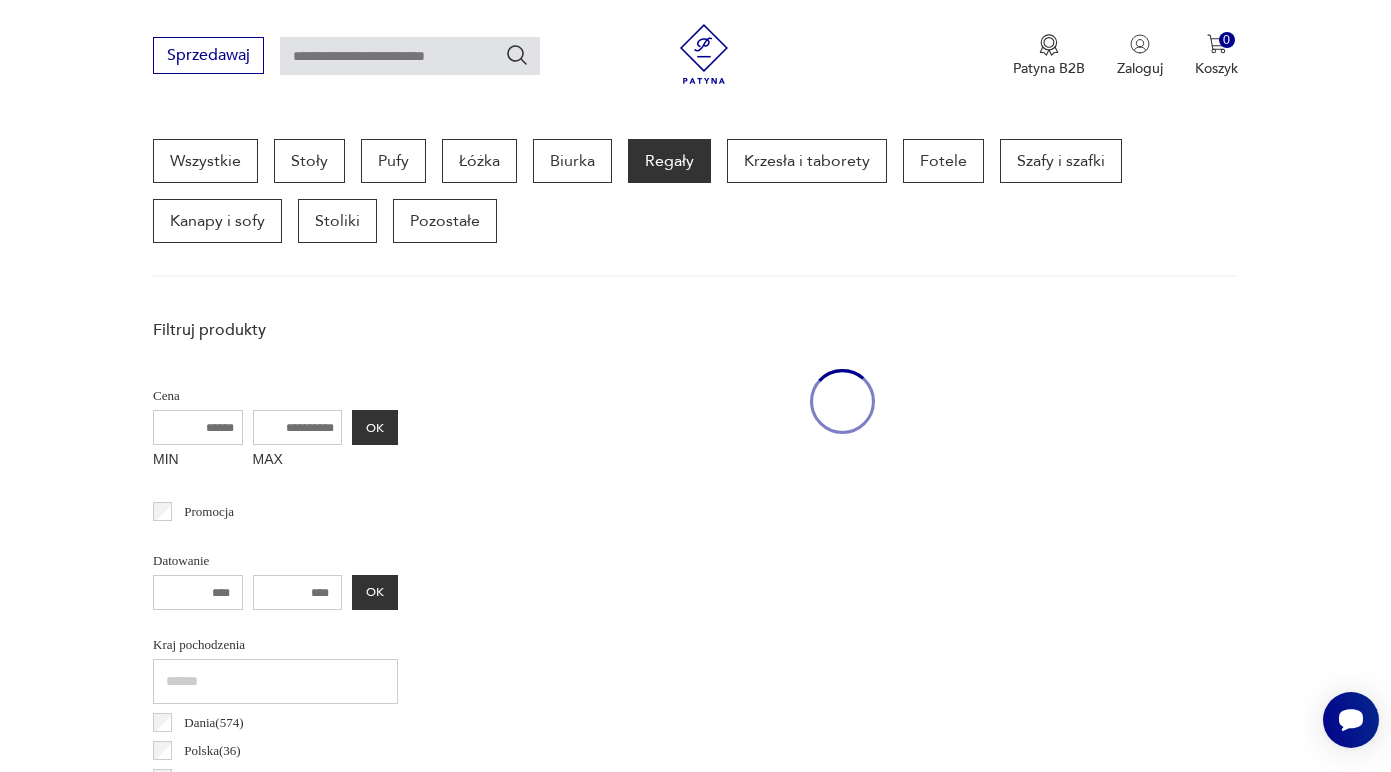 scroll, scrollTop: 532, scrollLeft: 0, axis: vertical 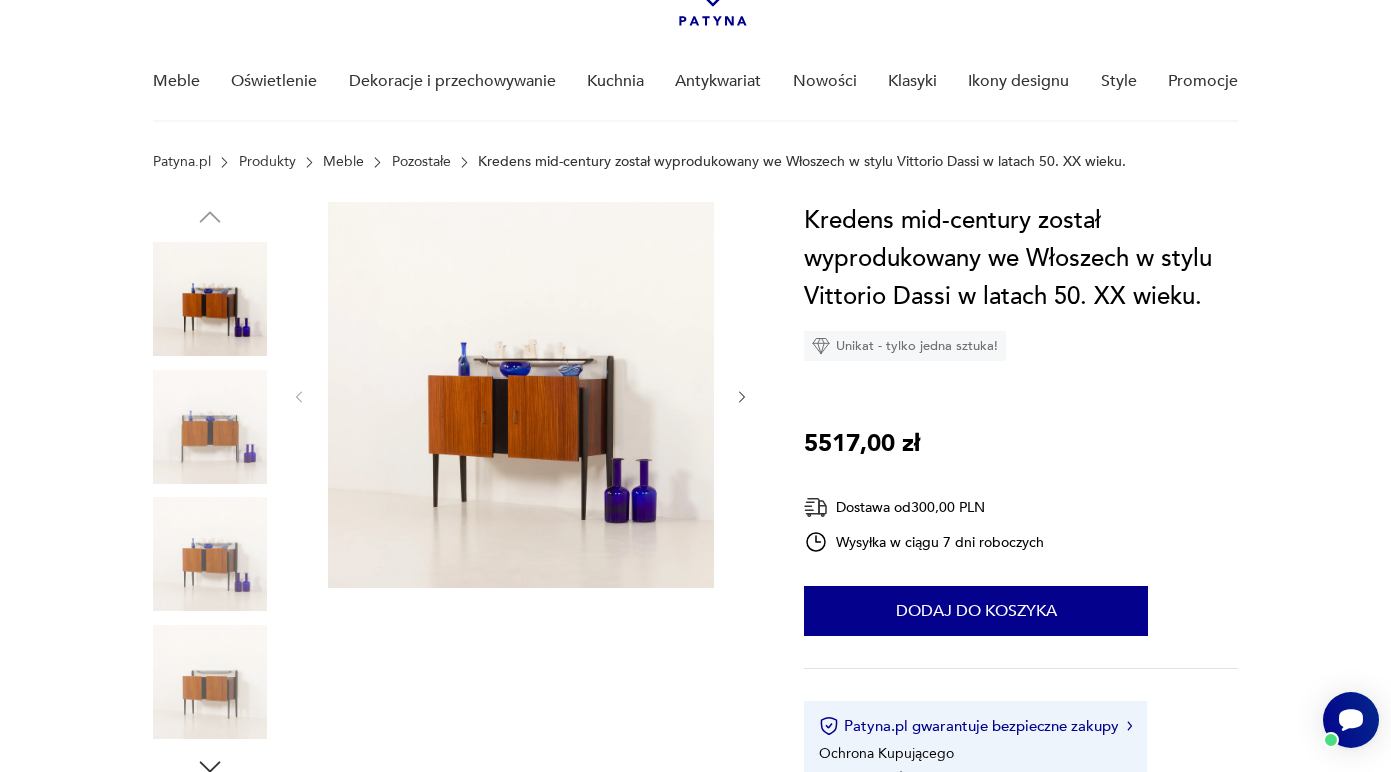 click at bounding box center (210, 554) 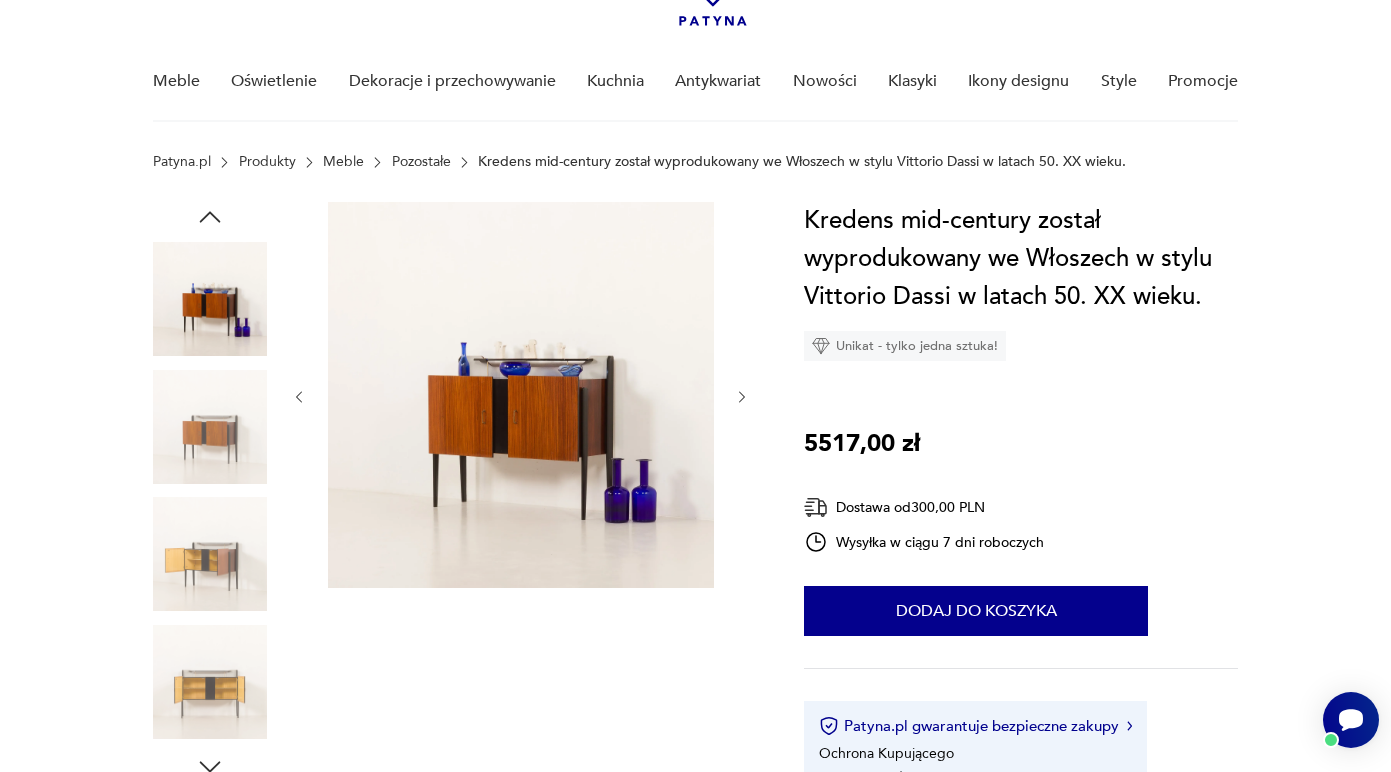 click at bounding box center (210, 682) 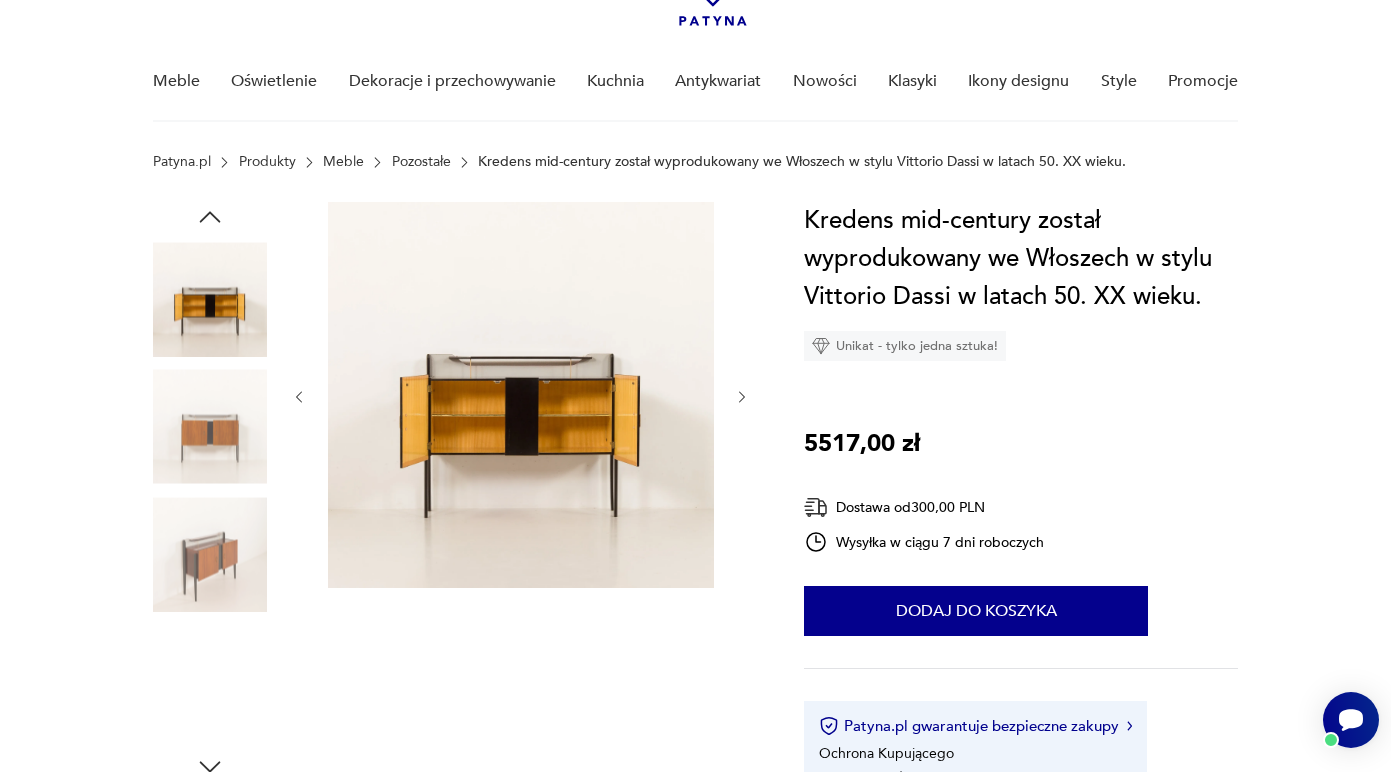 click at bounding box center [210, 682] 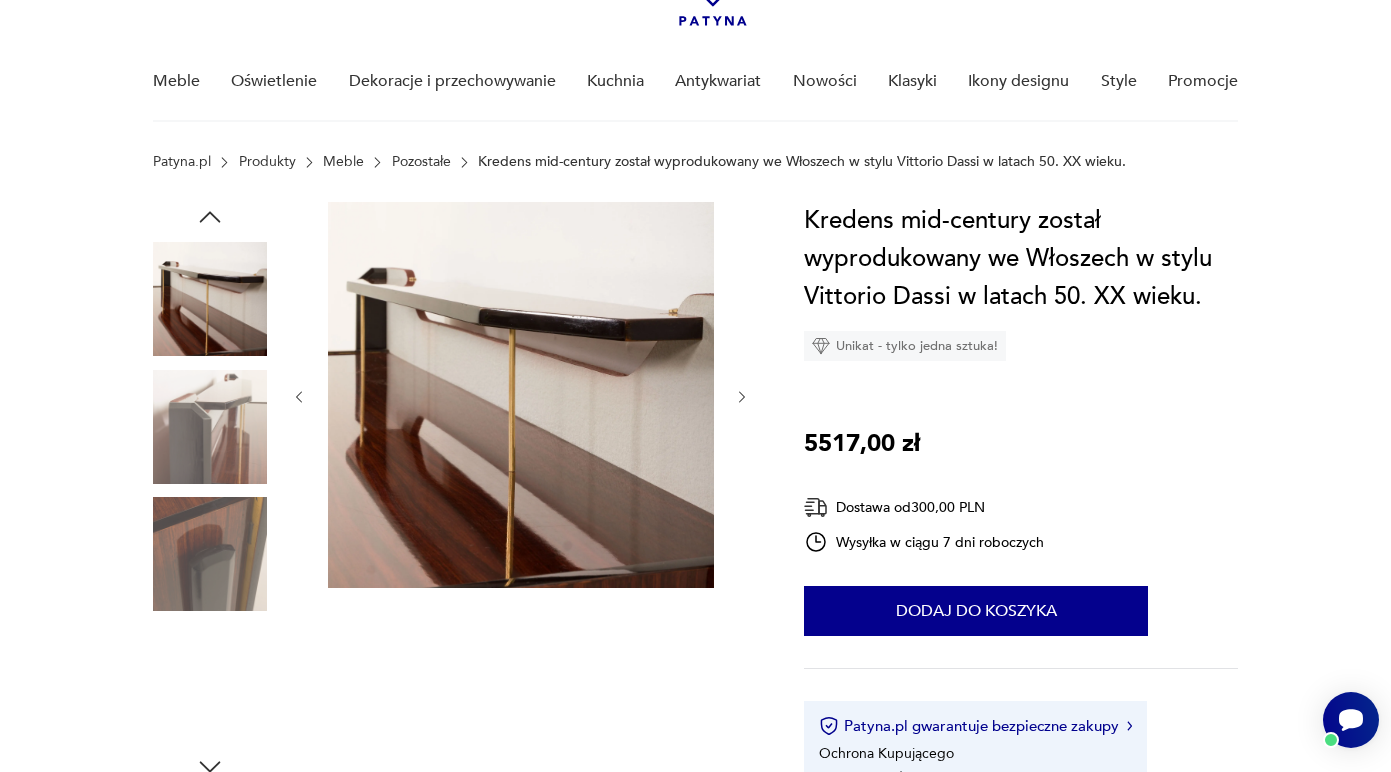 click at bounding box center (210, 682) 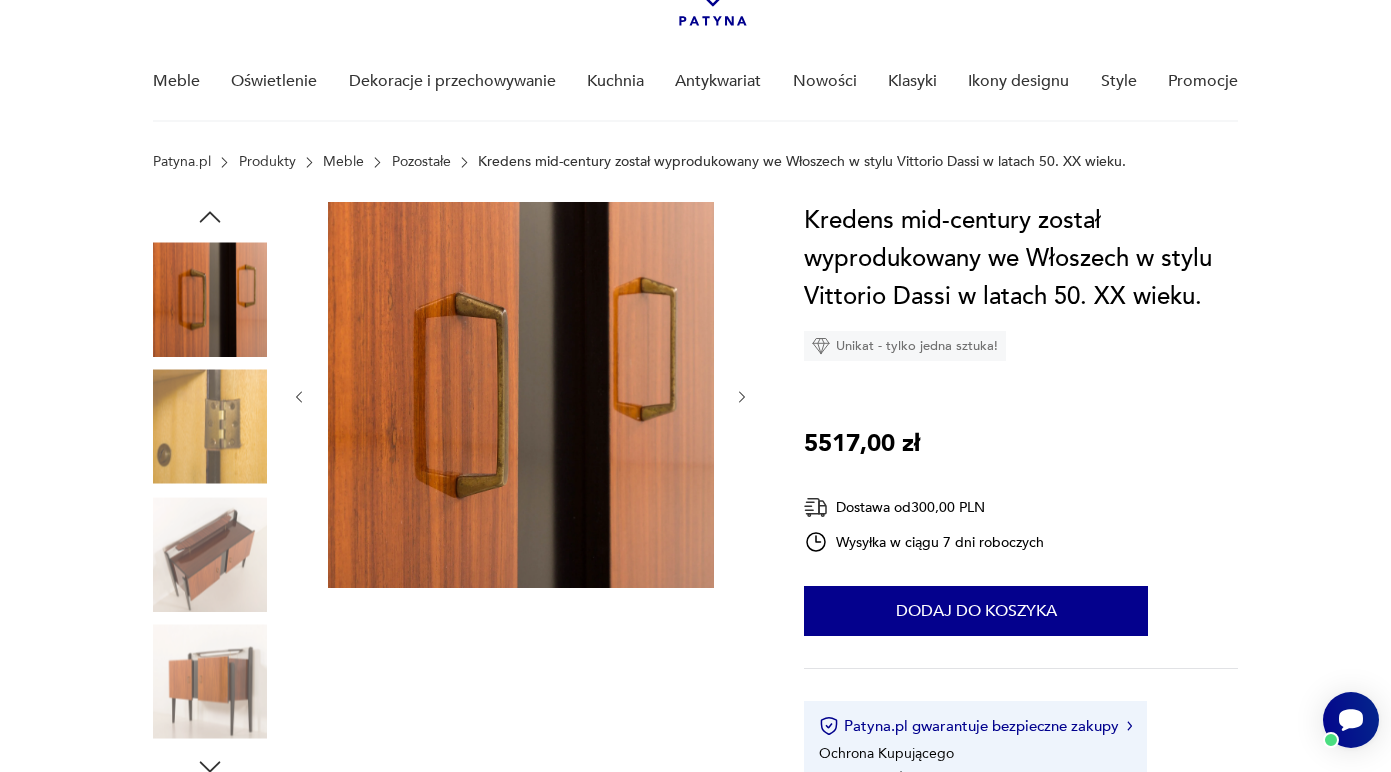 click at bounding box center [210, 554] 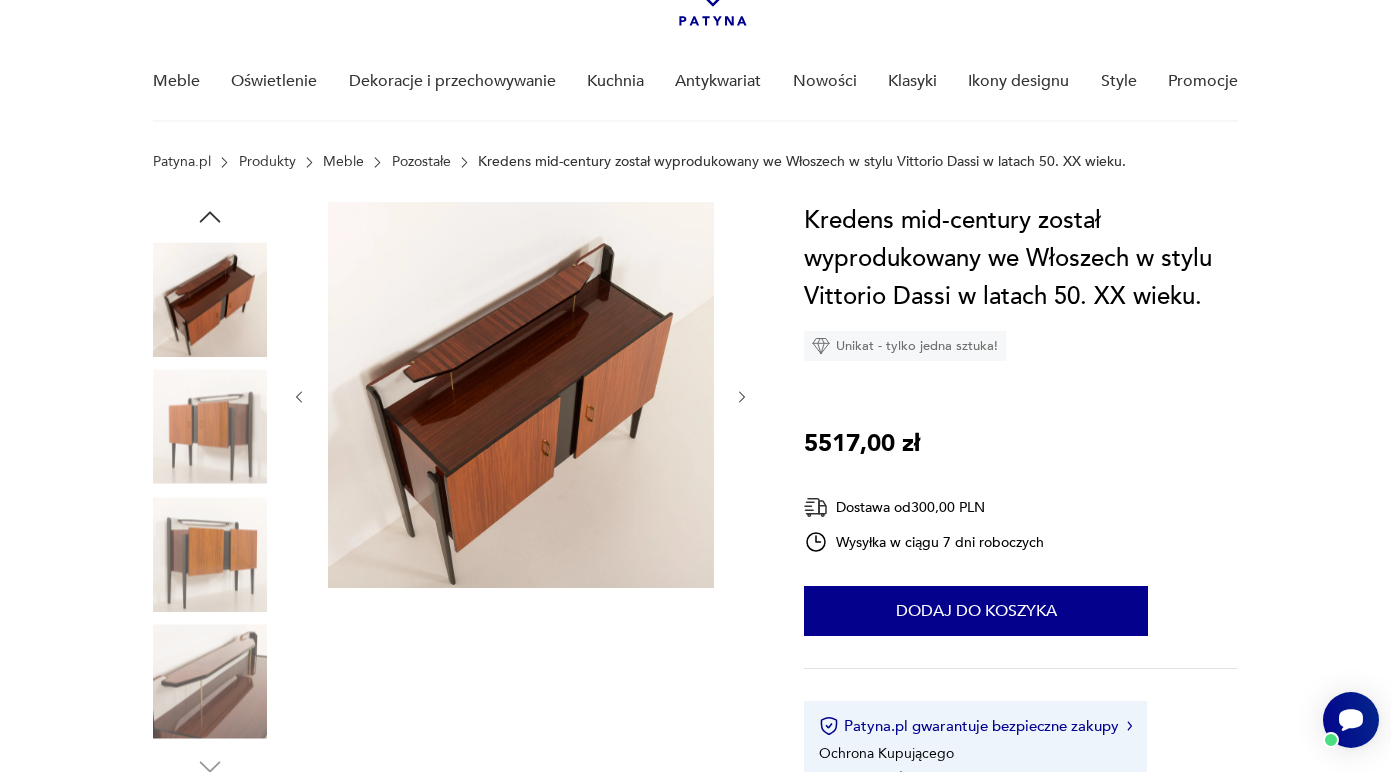 click at bounding box center [210, 554] 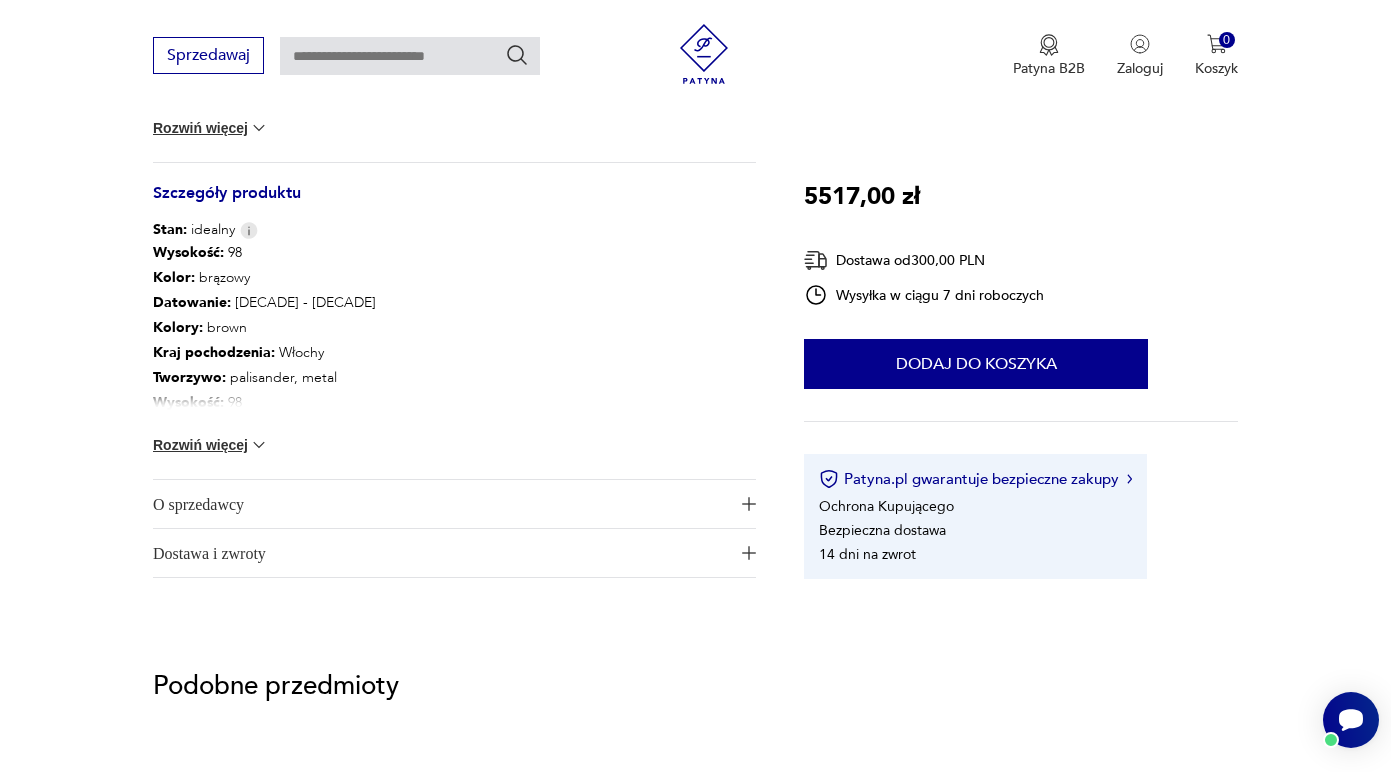 scroll, scrollTop: 988, scrollLeft: 0, axis: vertical 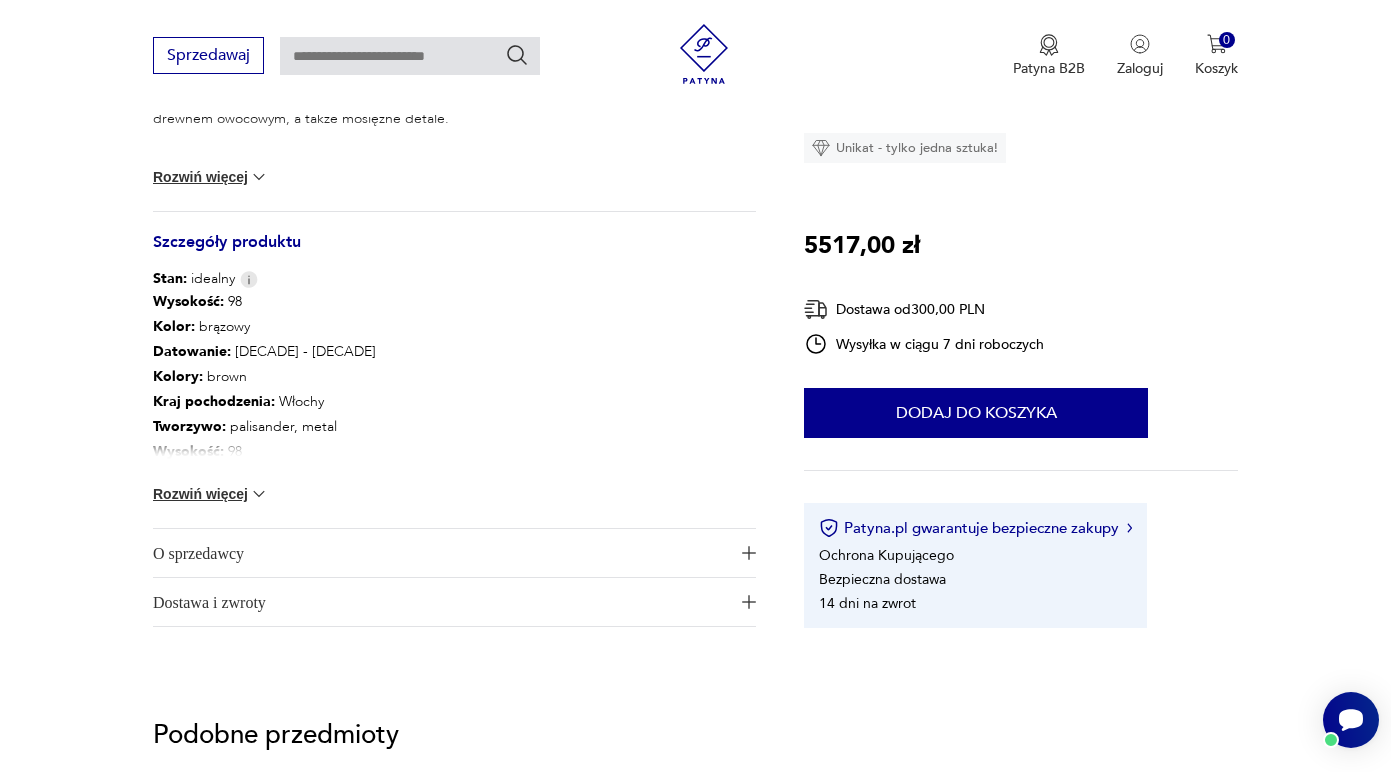 click on "Rozwiń więcej" at bounding box center [211, 494] 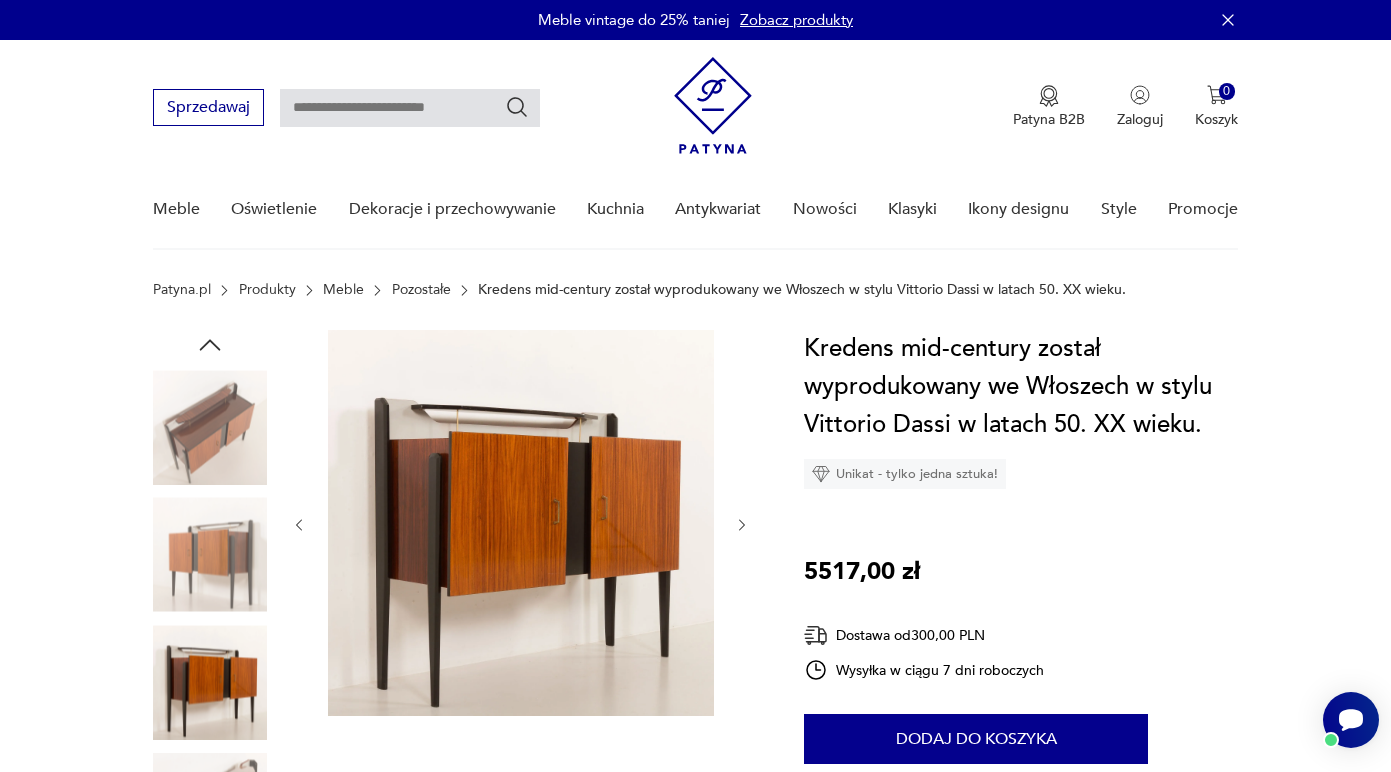 scroll, scrollTop: 0, scrollLeft: 0, axis: both 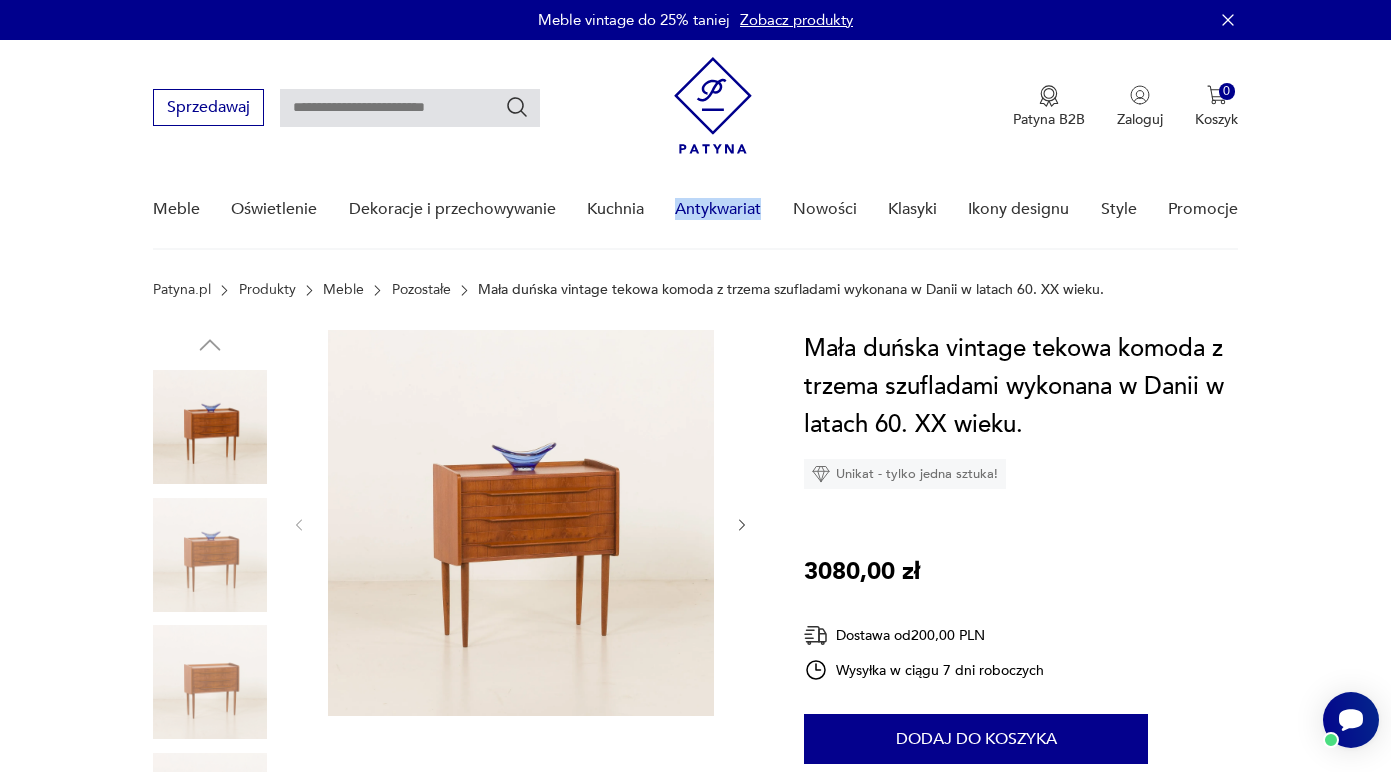 click on "Kuchnia" at bounding box center [615, 209] 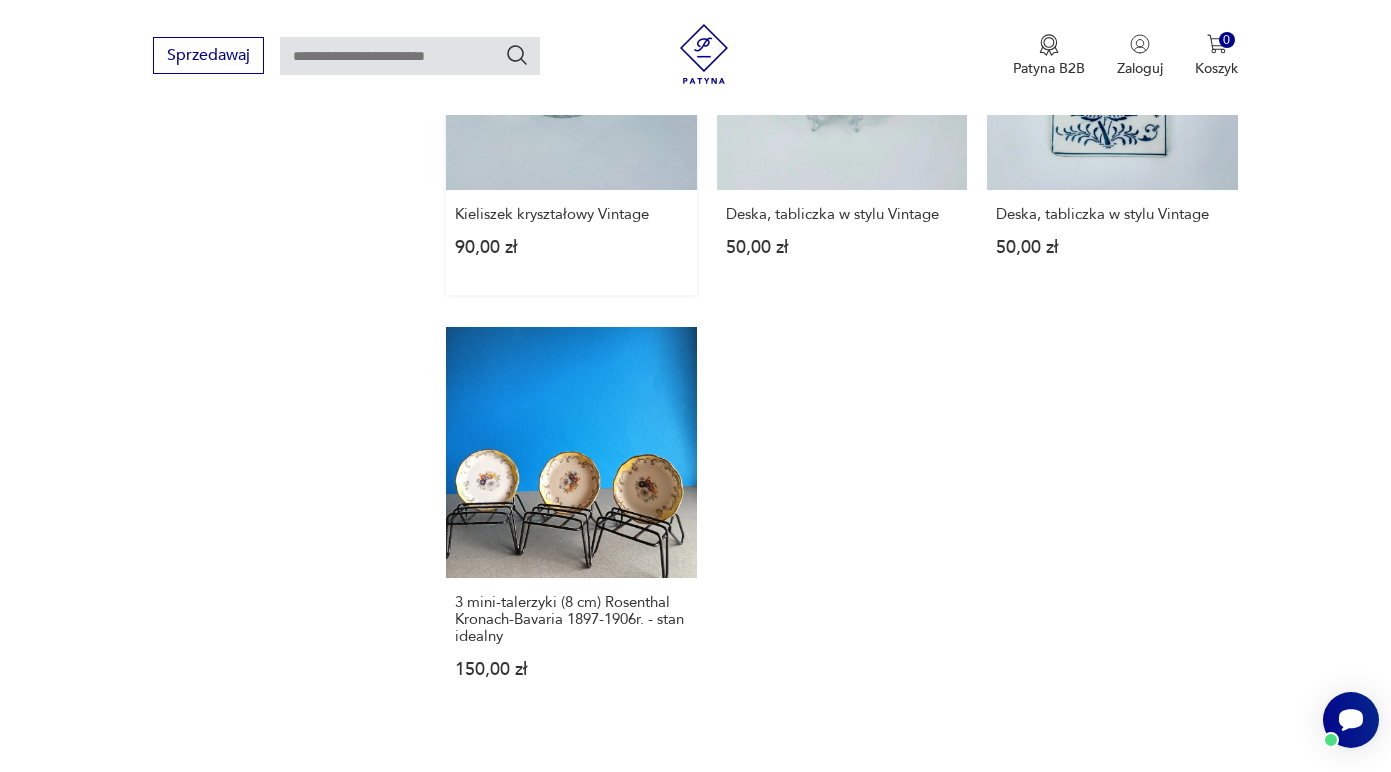 scroll, scrollTop: 2948, scrollLeft: 0, axis: vertical 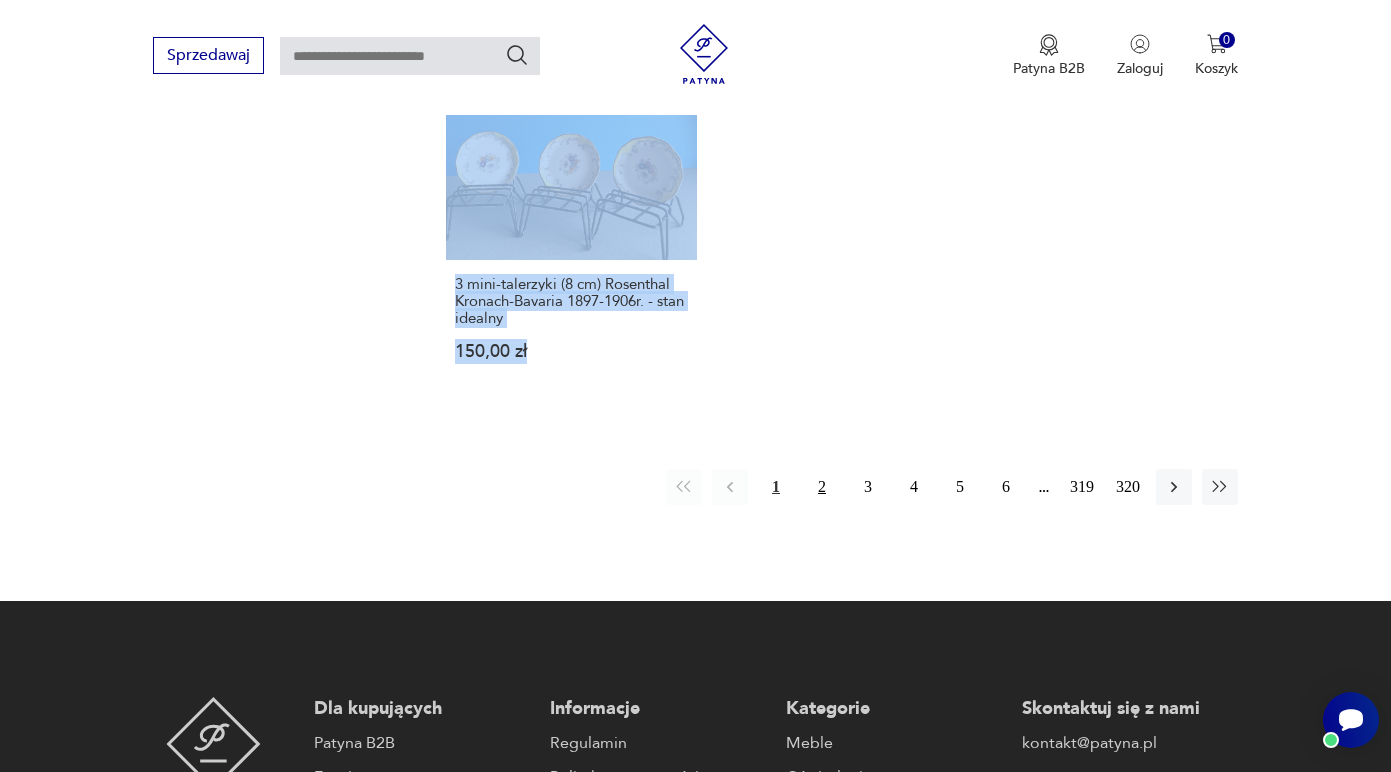 click on "2" at bounding box center [822, 487] 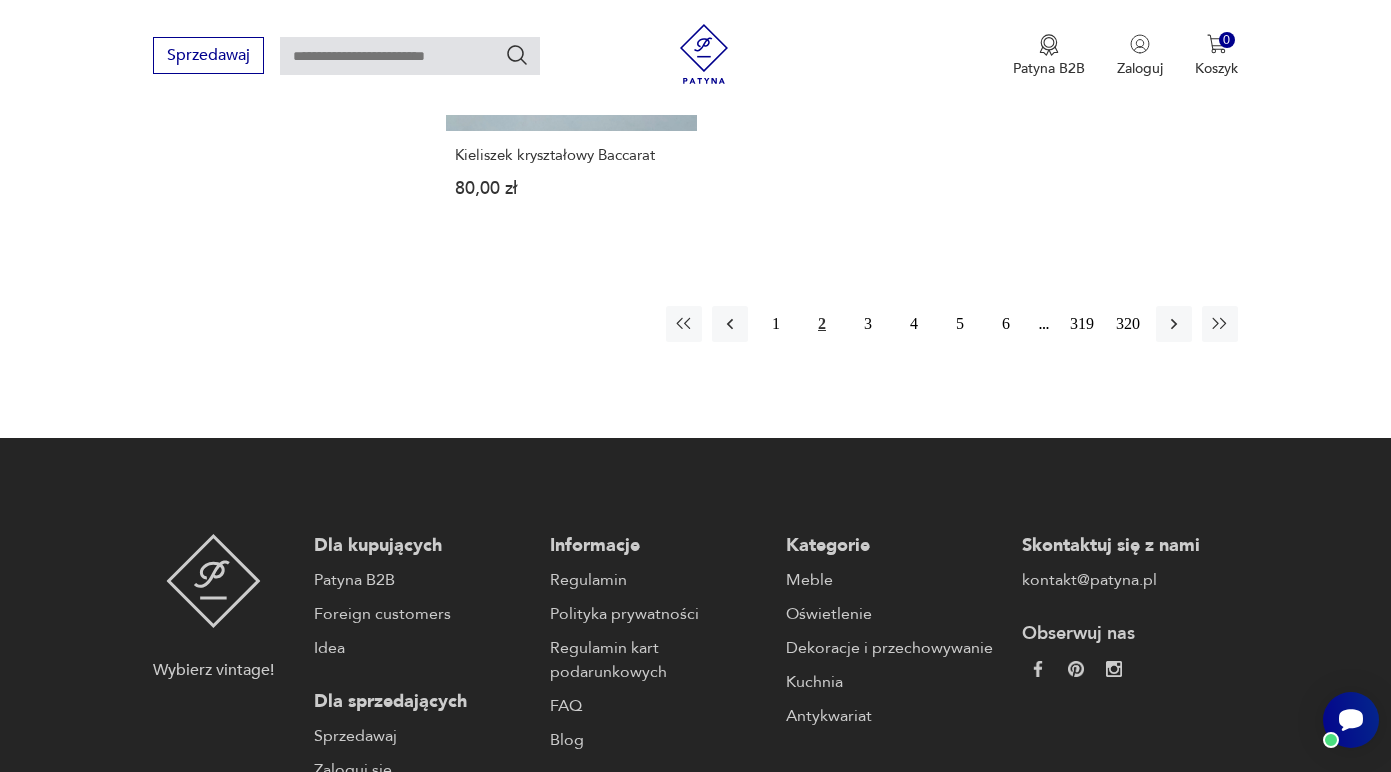 scroll, scrollTop: 3122, scrollLeft: 0, axis: vertical 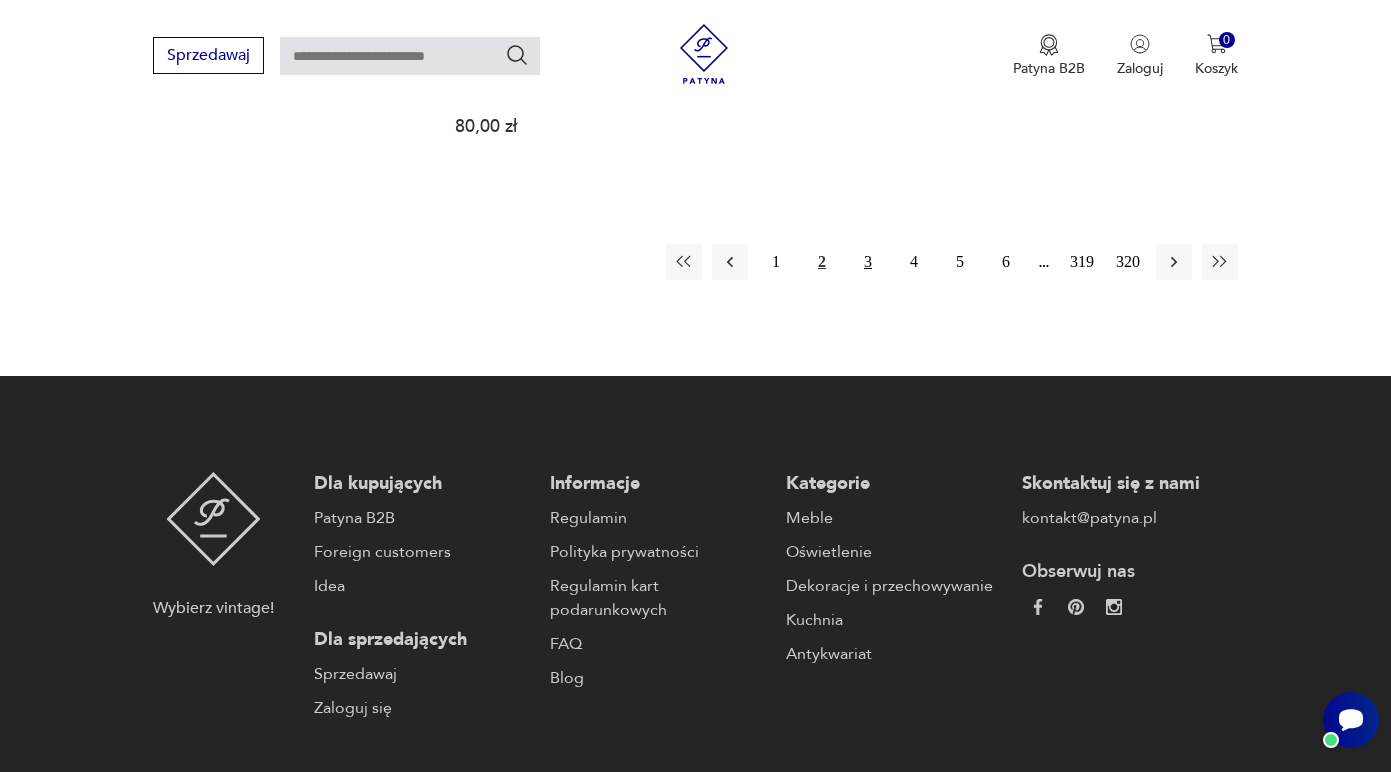 click on "3" at bounding box center [868, 262] 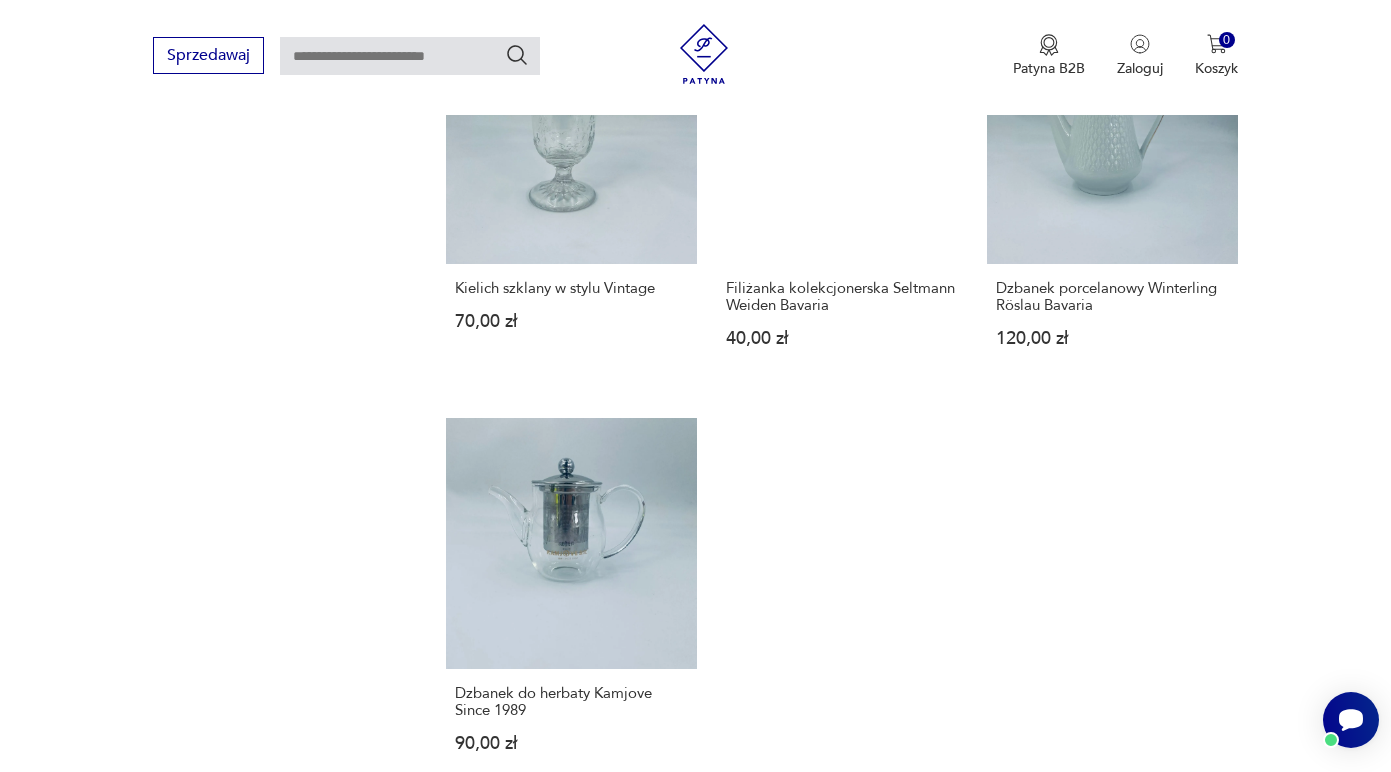 scroll, scrollTop: 2775, scrollLeft: 0, axis: vertical 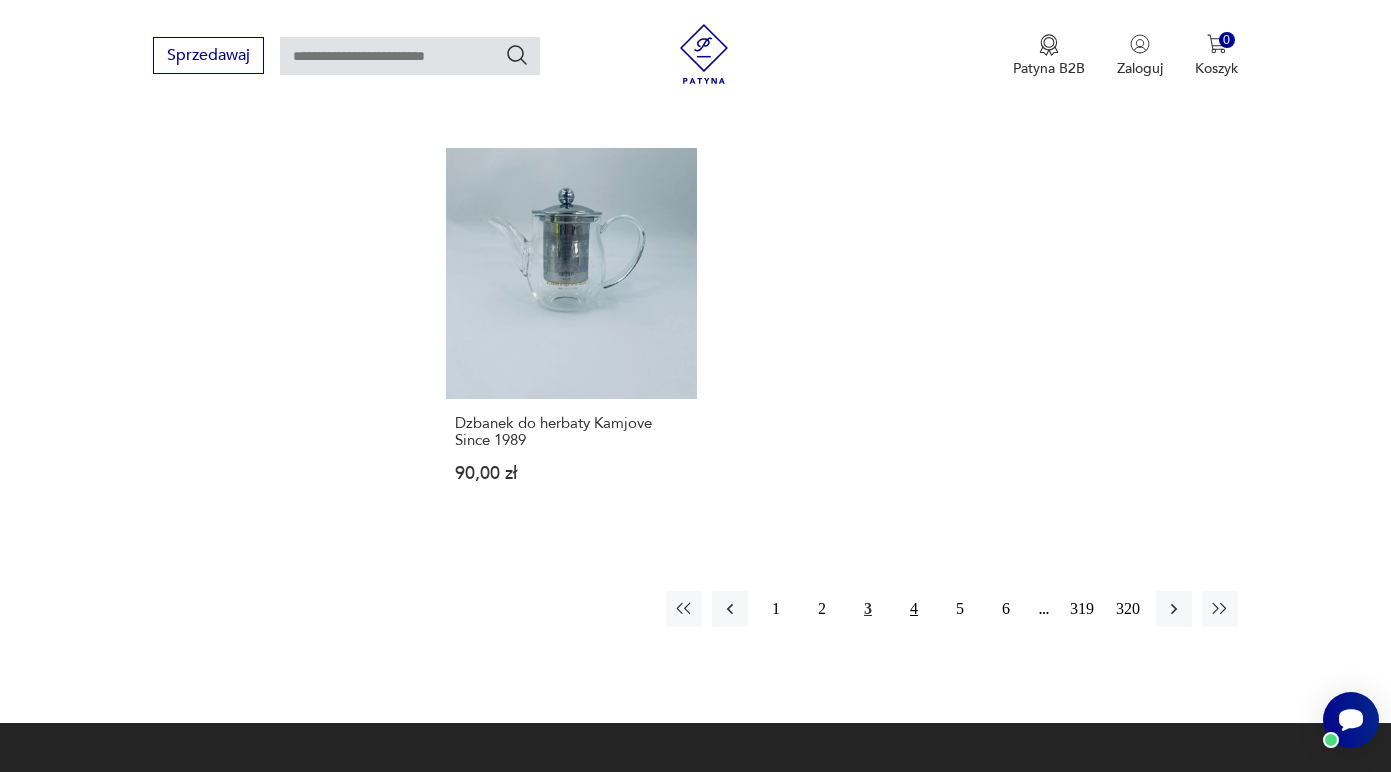 click on "4" at bounding box center (914, 609) 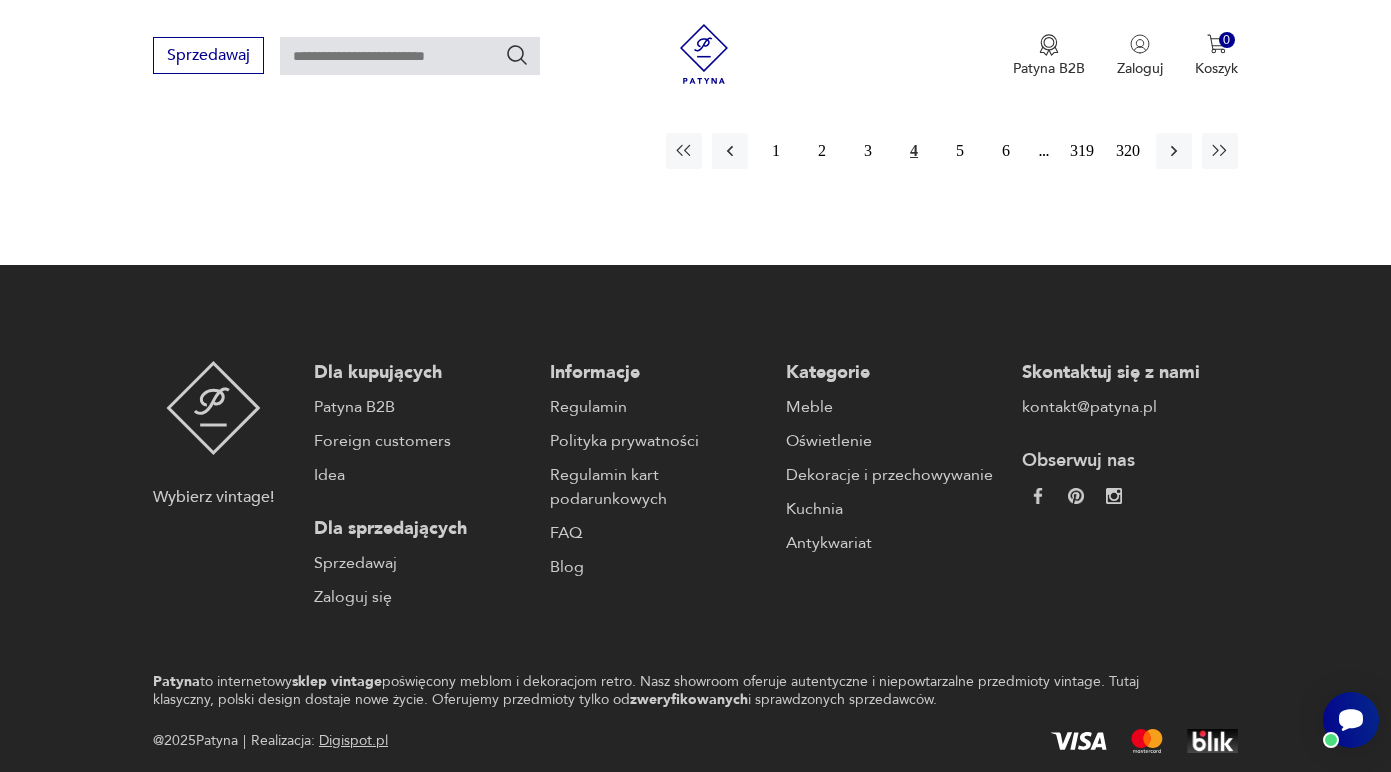 scroll, scrollTop: 3257, scrollLeft: 0, axis: vertical 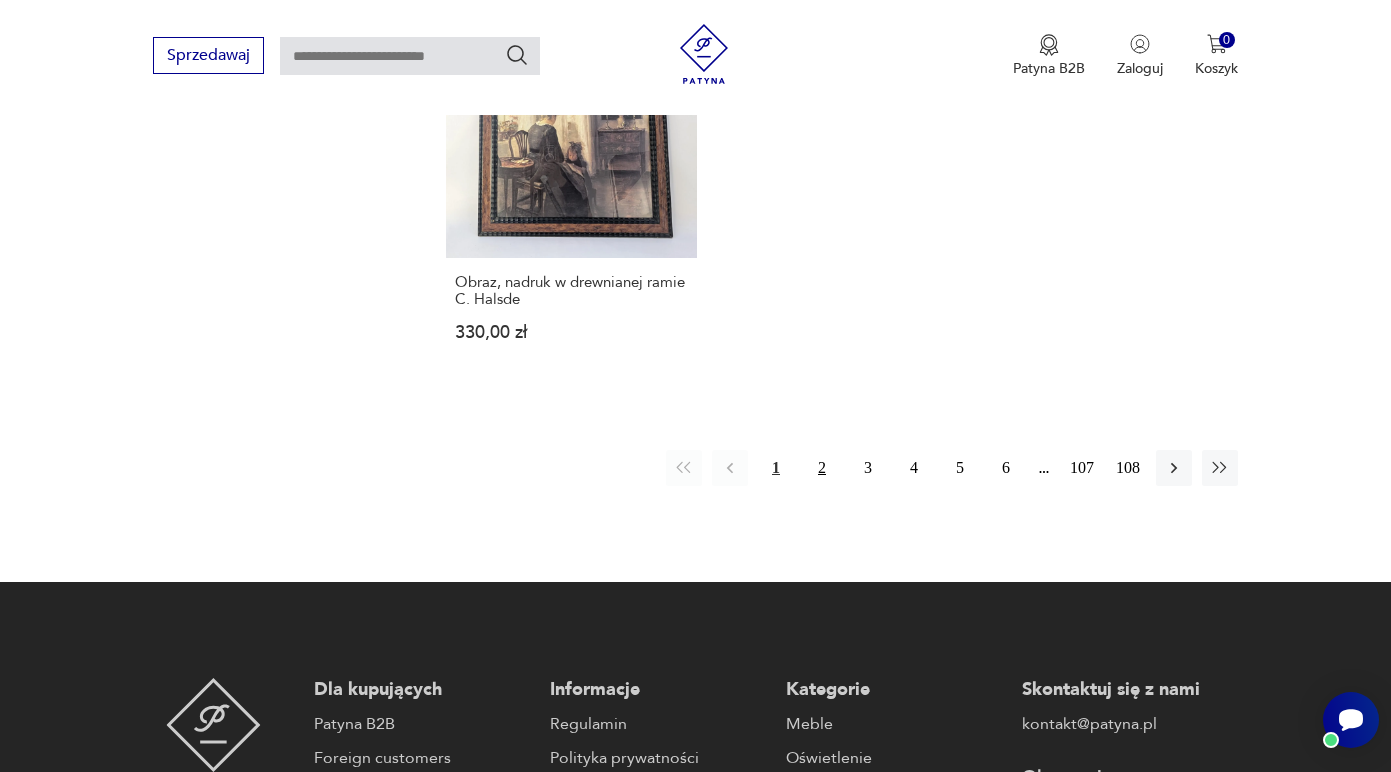 click on "2" at bounding box center [822, 468] 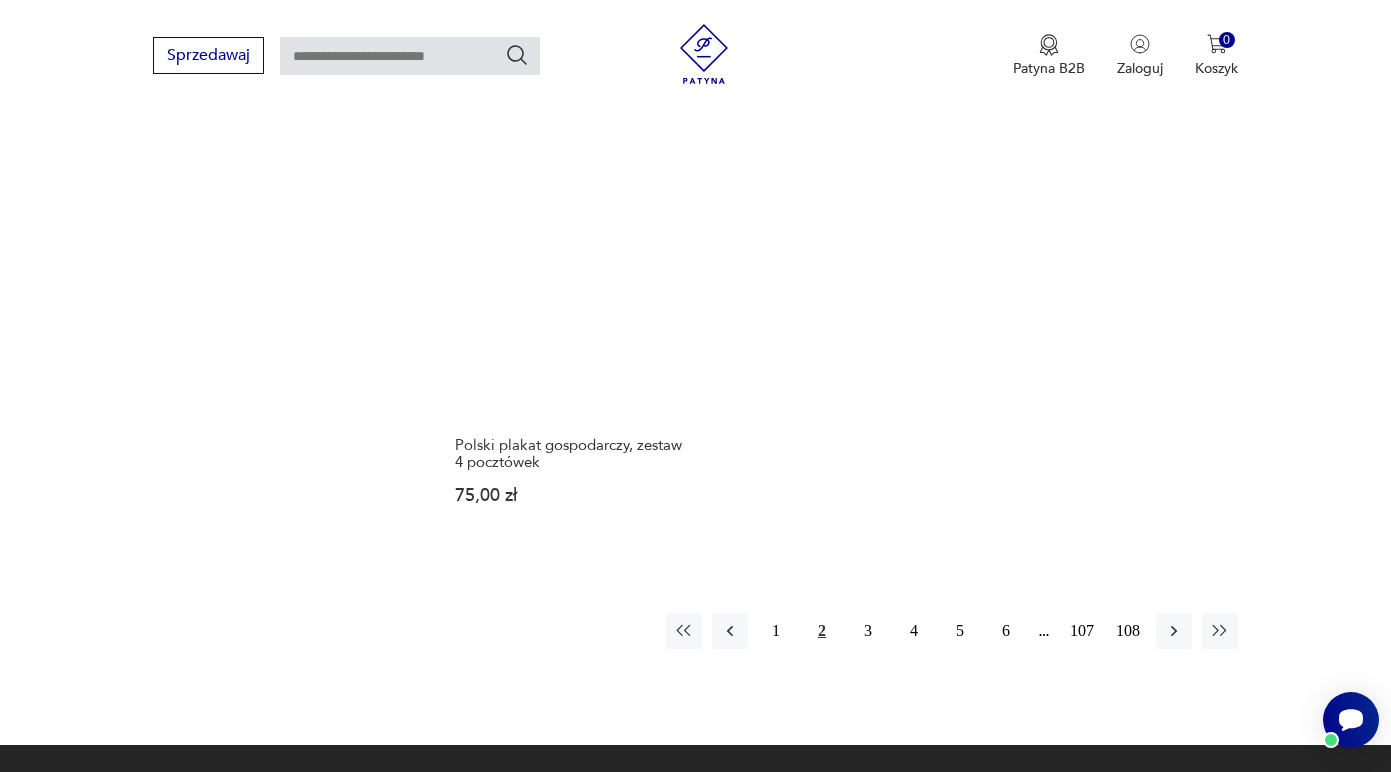 scroll, scrollTop: 2785, scrollLeft: 0, axis: vertical 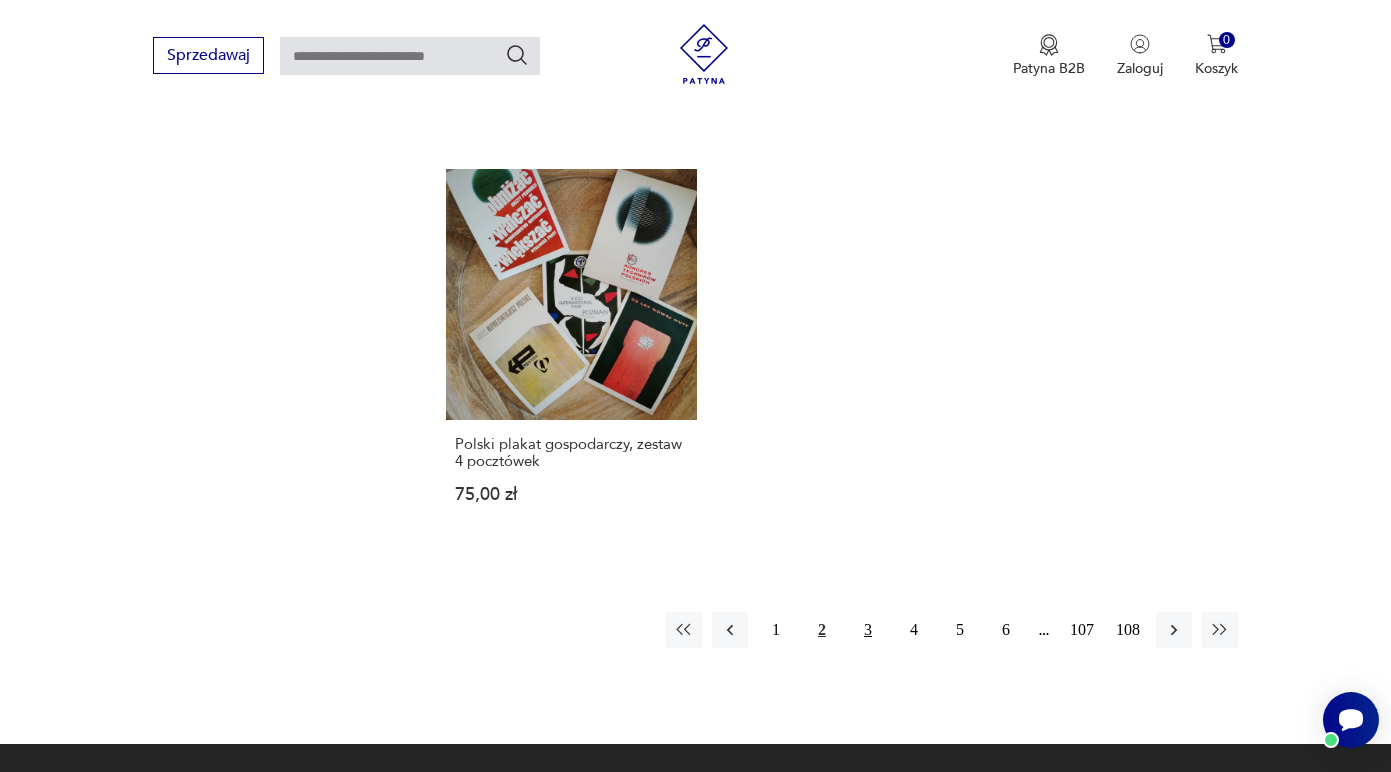 click on "3" at bounding box center (868, 630) 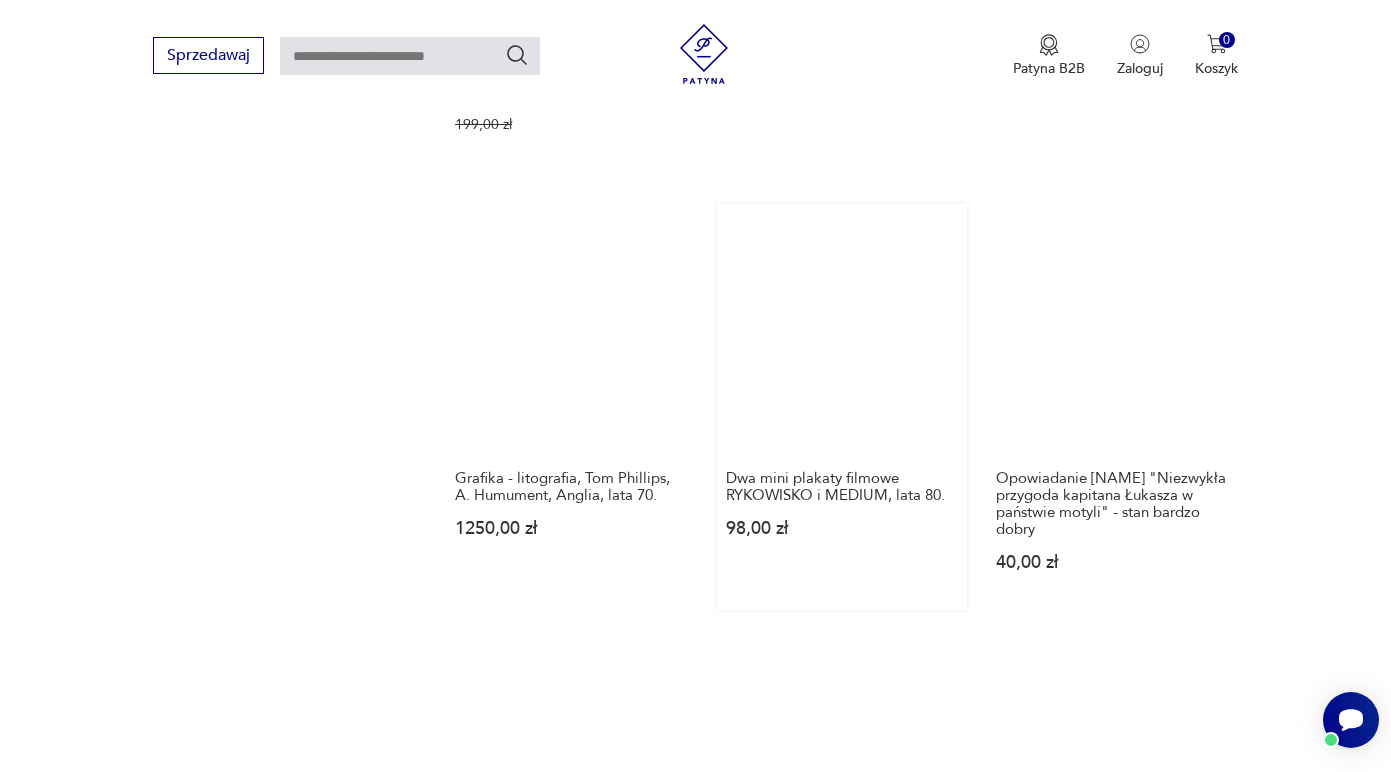 scroll, scrollTop: 2538, scrollLeft: 0, axis: vertical 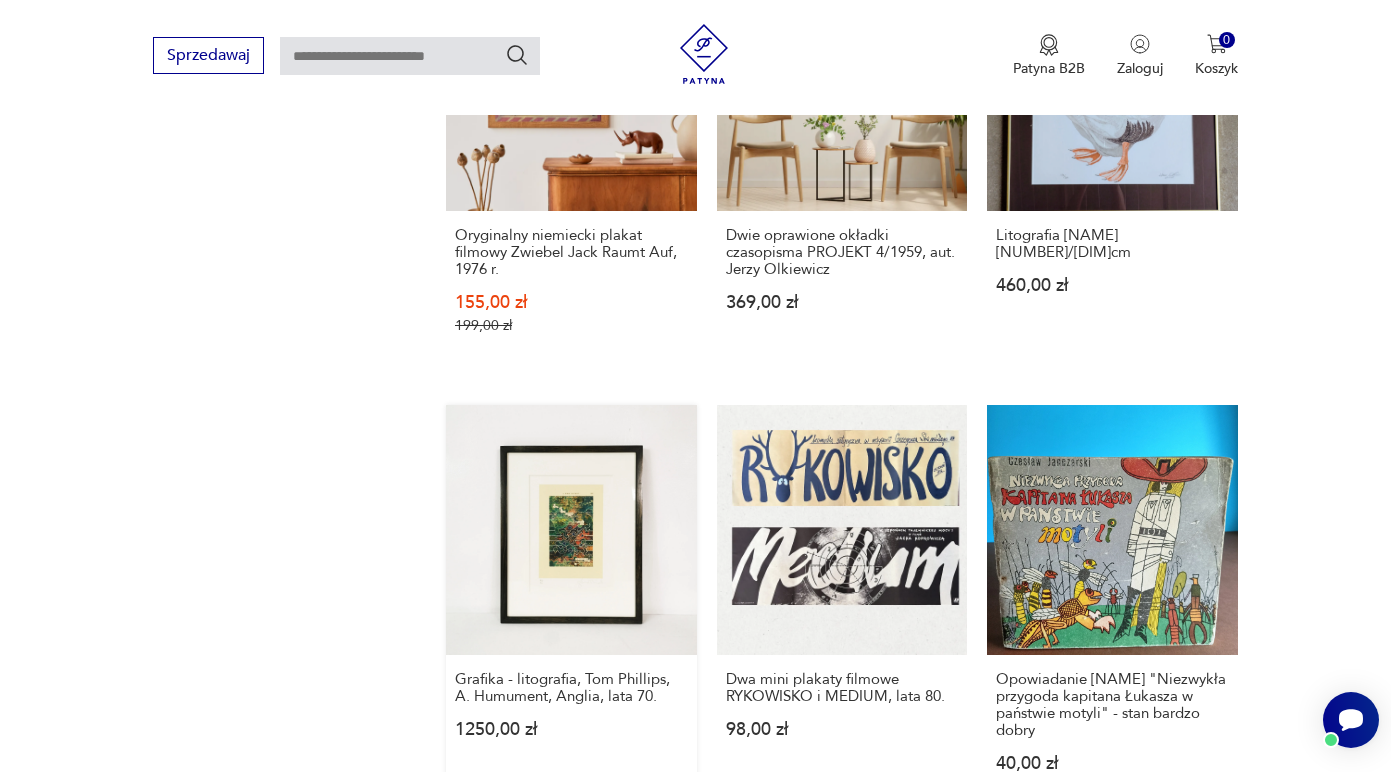 click on "Grafika - litografia, Tom Phillips, A. Humument, Anglia, lata 70. 1250,00 zł" at bounding box center [571, 608] 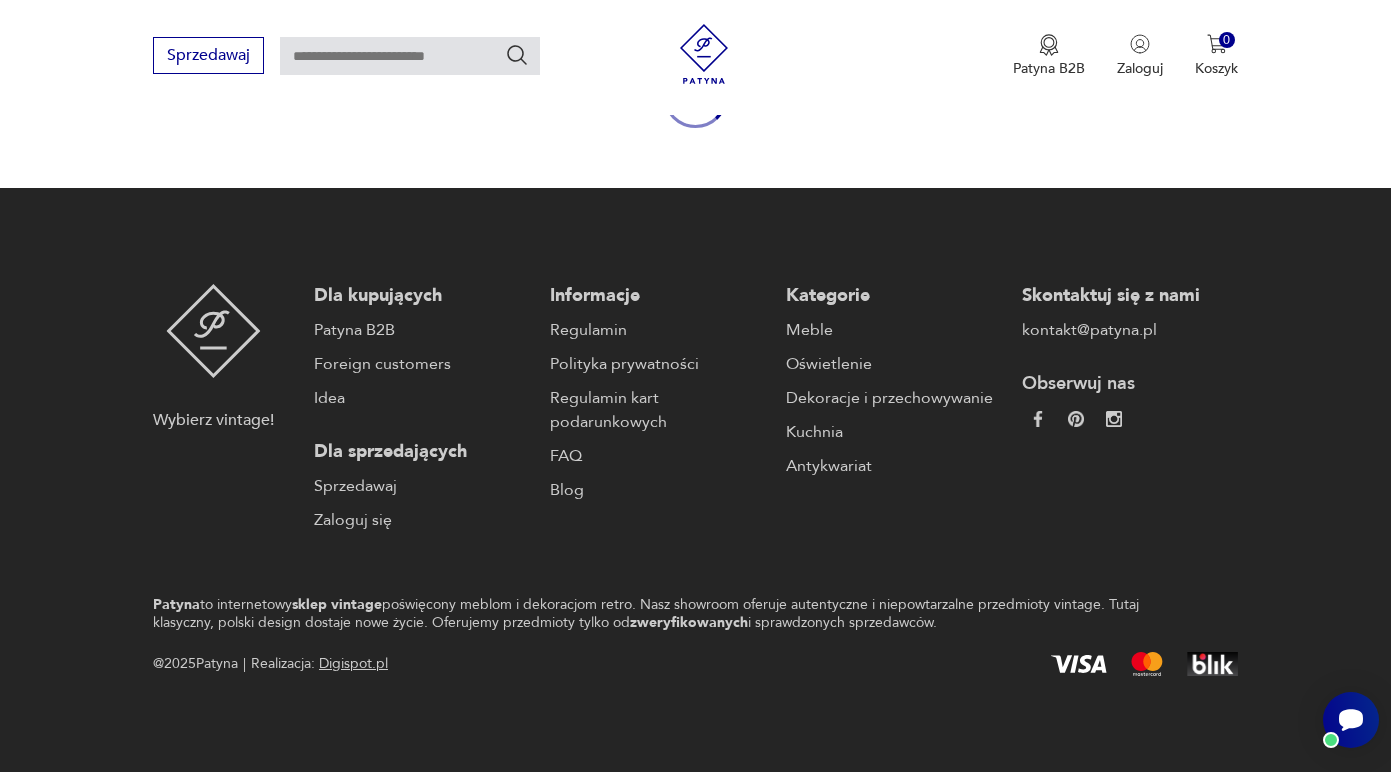 scroll, scrollTop: 0, scrollLeft: 0, axis: both 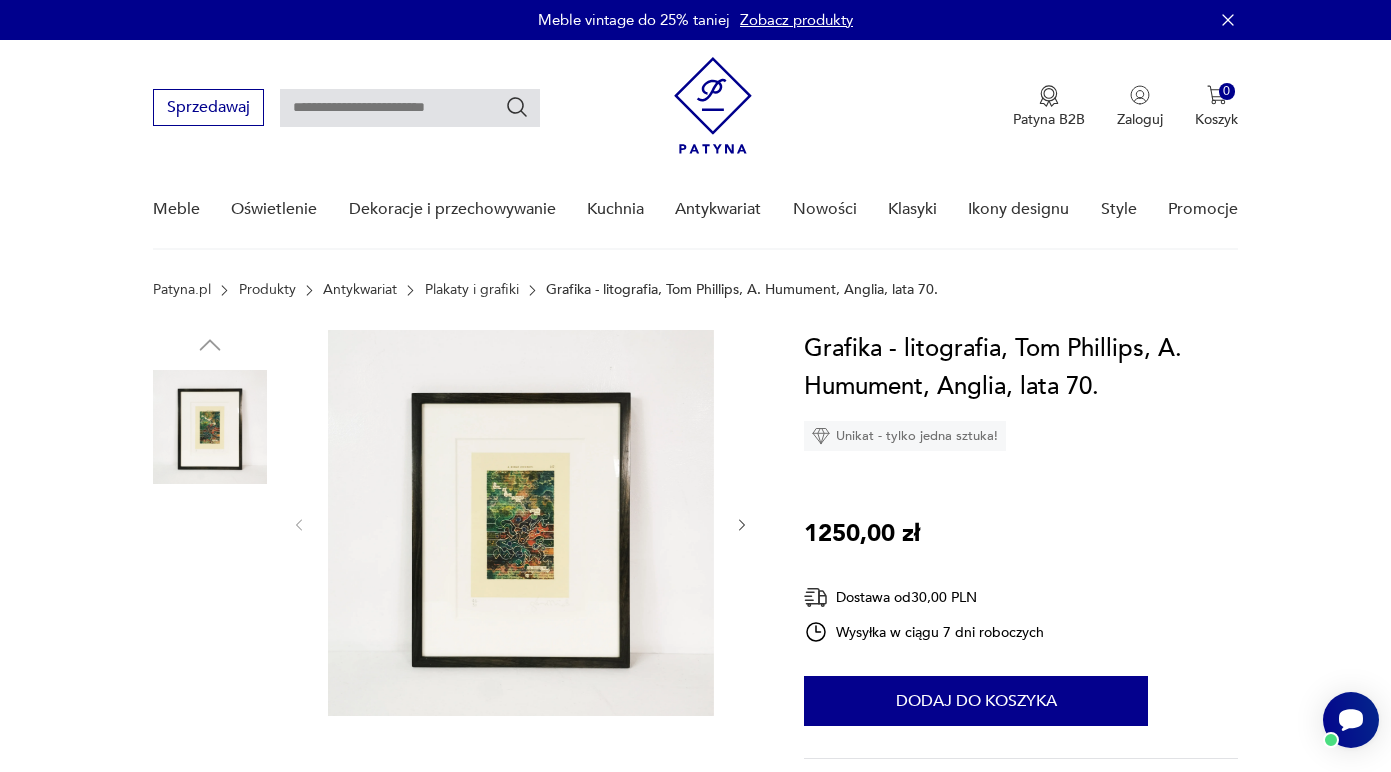 click at bounding box center (521, 523) 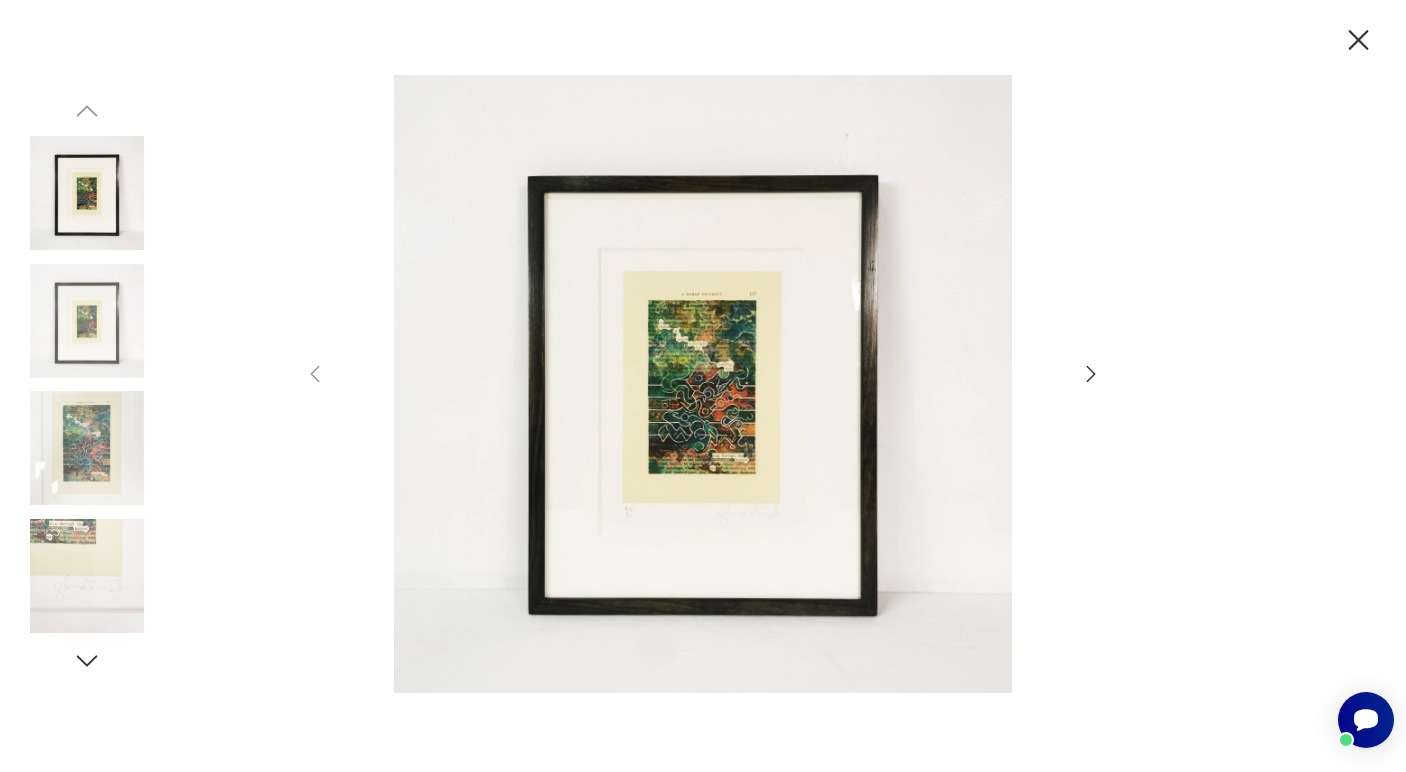 click 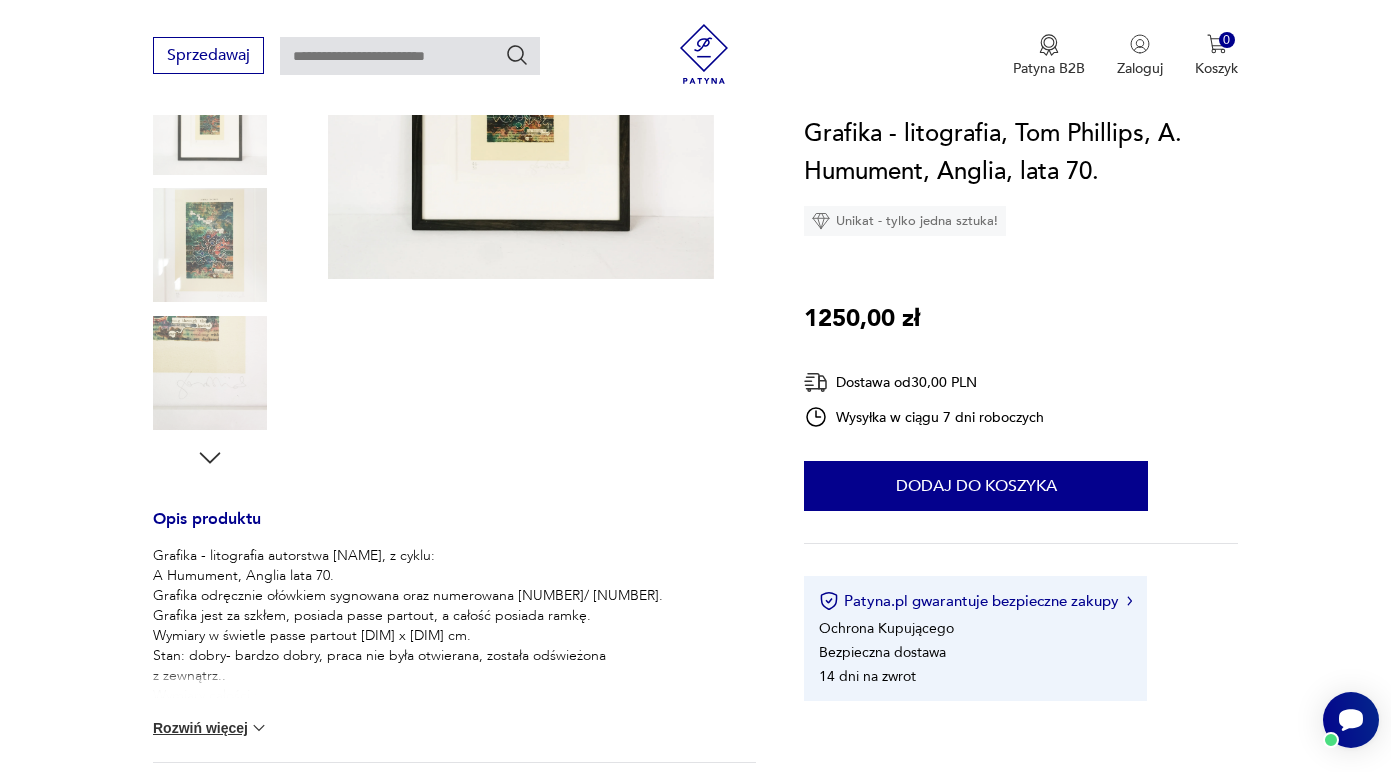 scroll, scrollTop: 673, scrollLeft: 0, axis: vertical 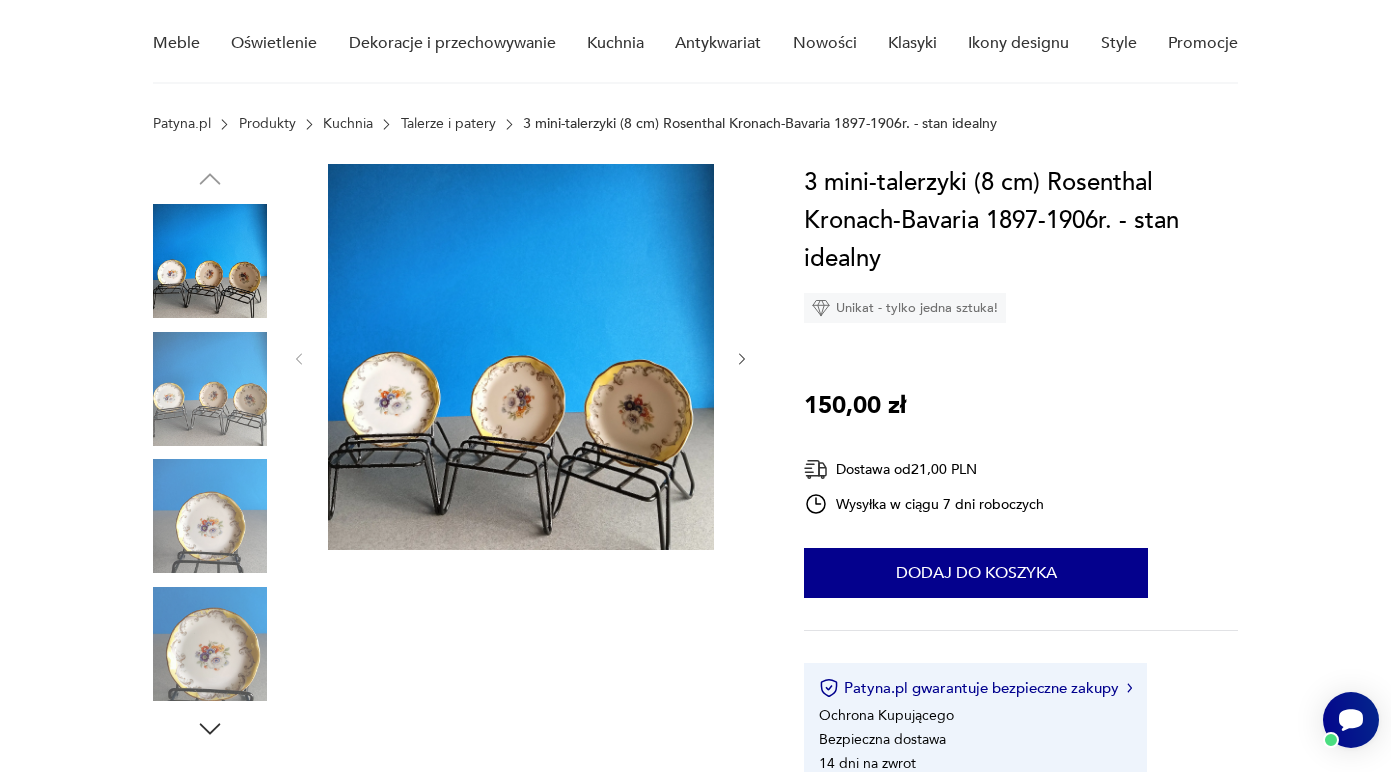 click at bounding box center [210, 516] 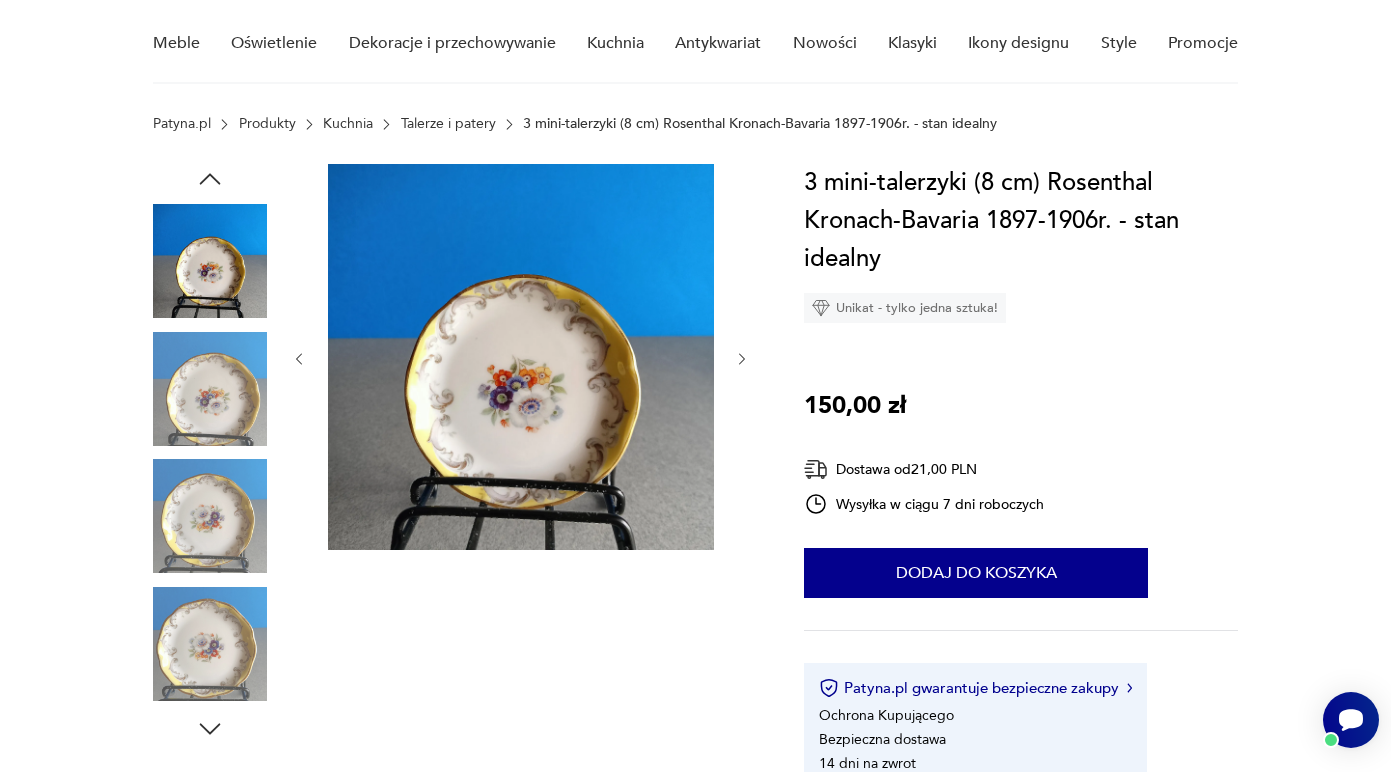 click at bounding box center [210, 516] 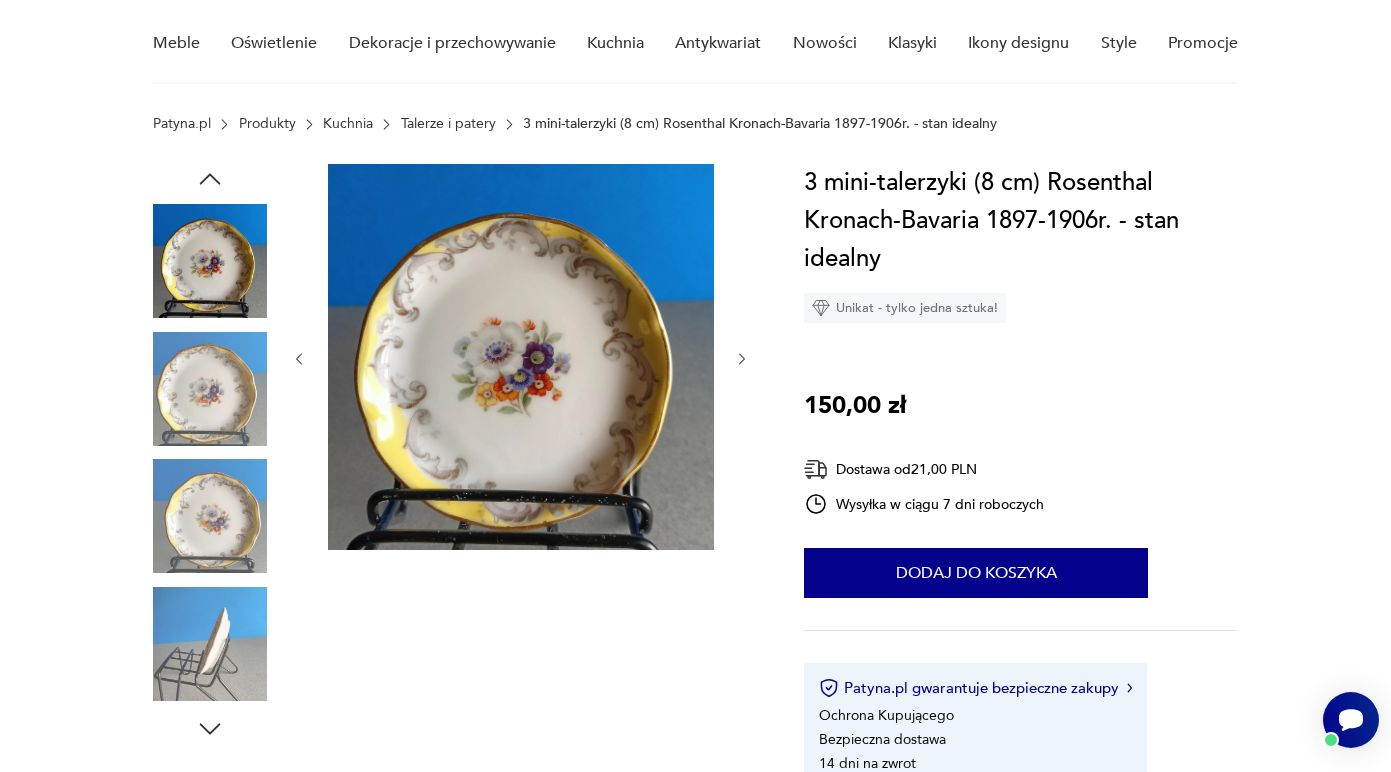 click at bounding box center [210, 644] 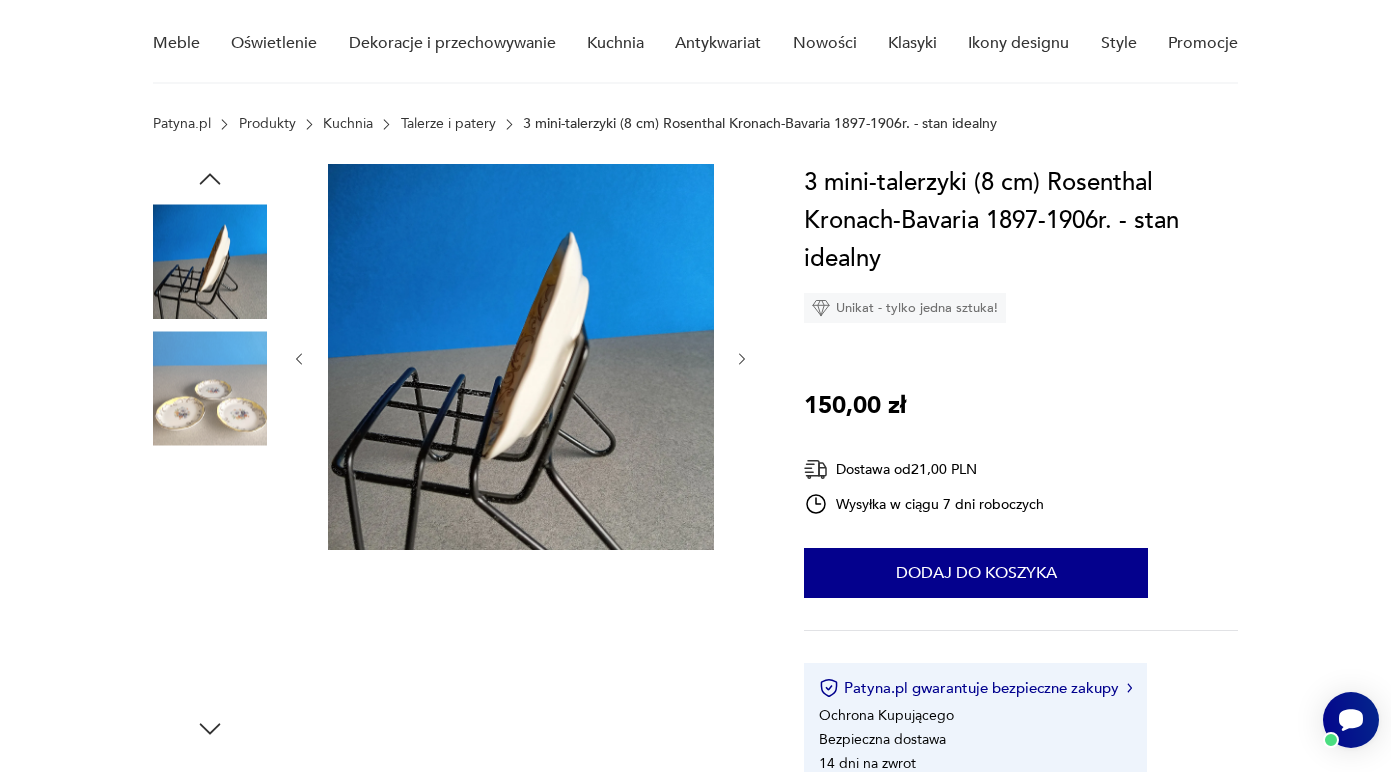 click at bounding box center (210, 516) 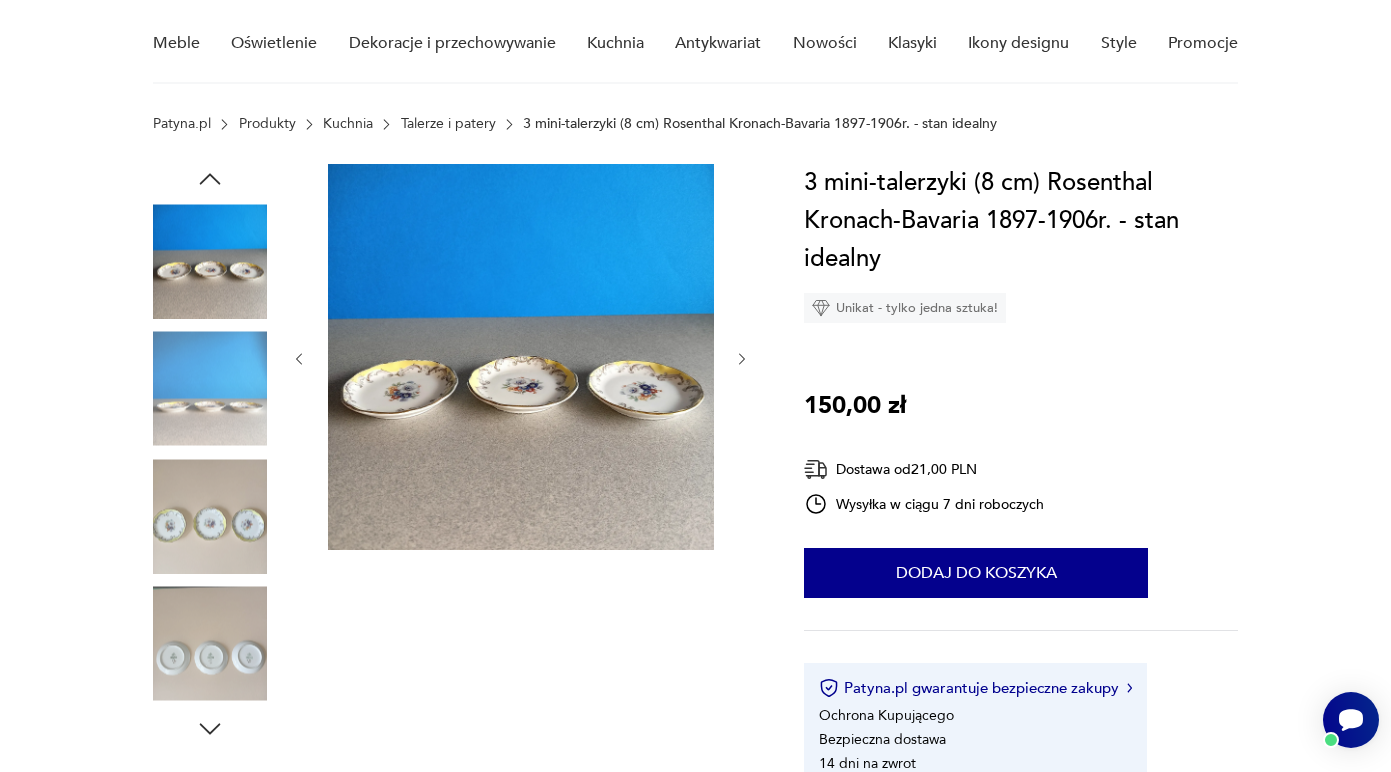 click at bounding box center (210, 389) 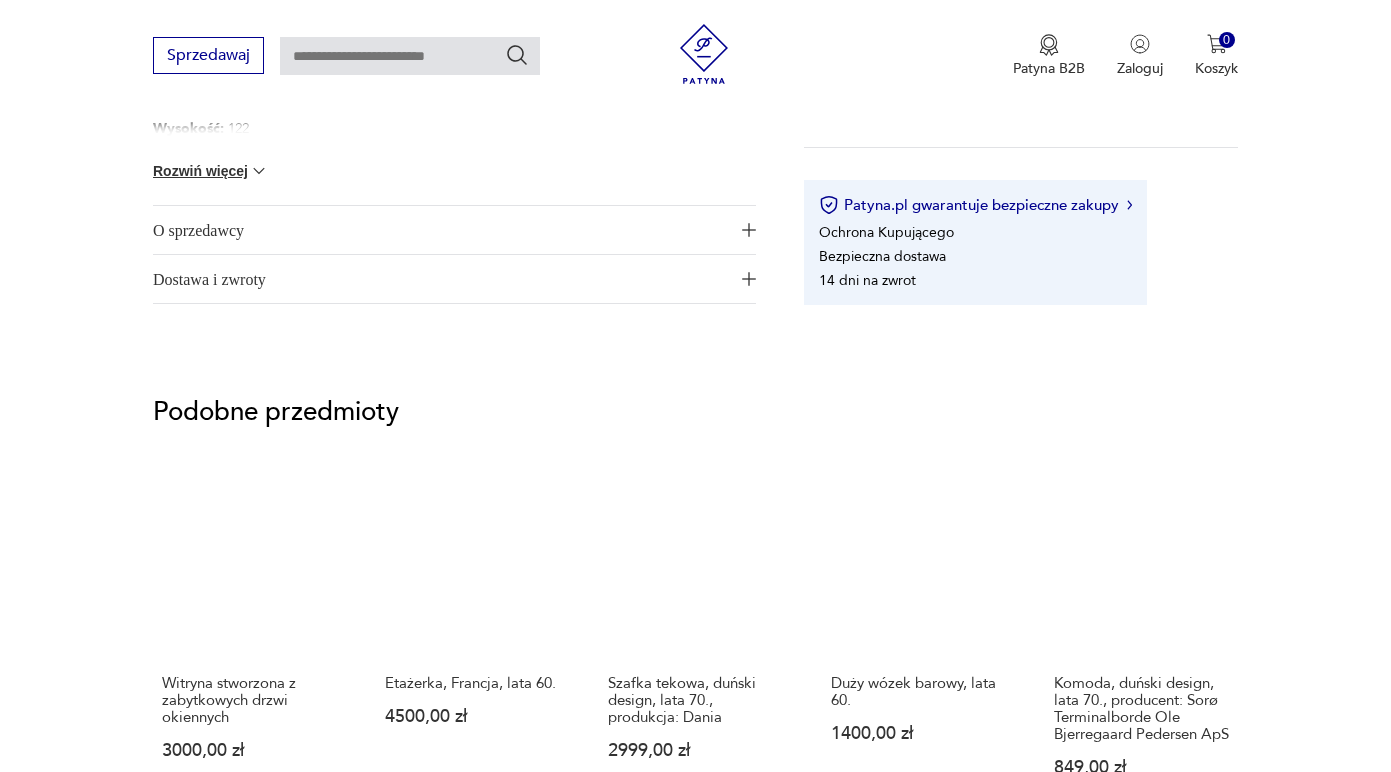 scroll, scrollTop: 1249, scrollLeft: 0, axis: vertical 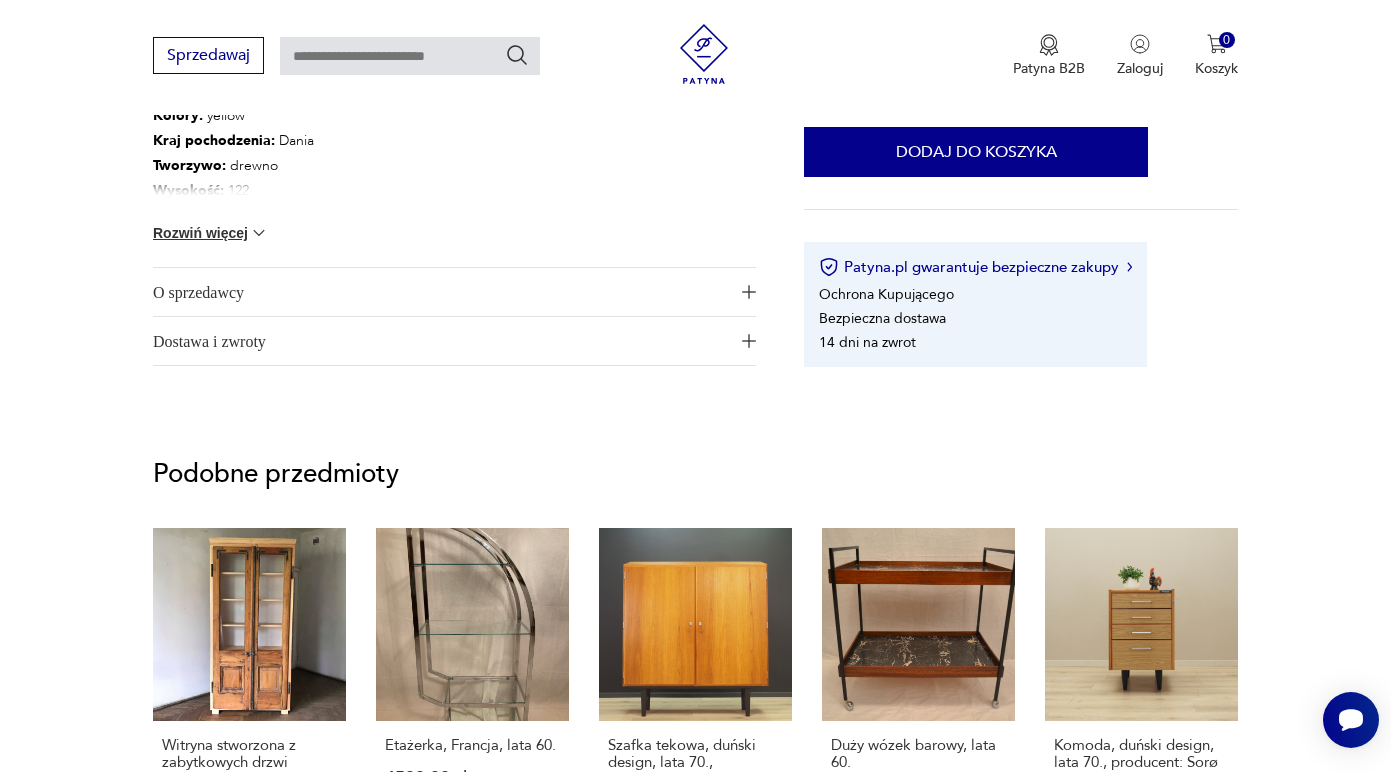 click on "Rozwiń więcej" at bounding box center [211, 233] 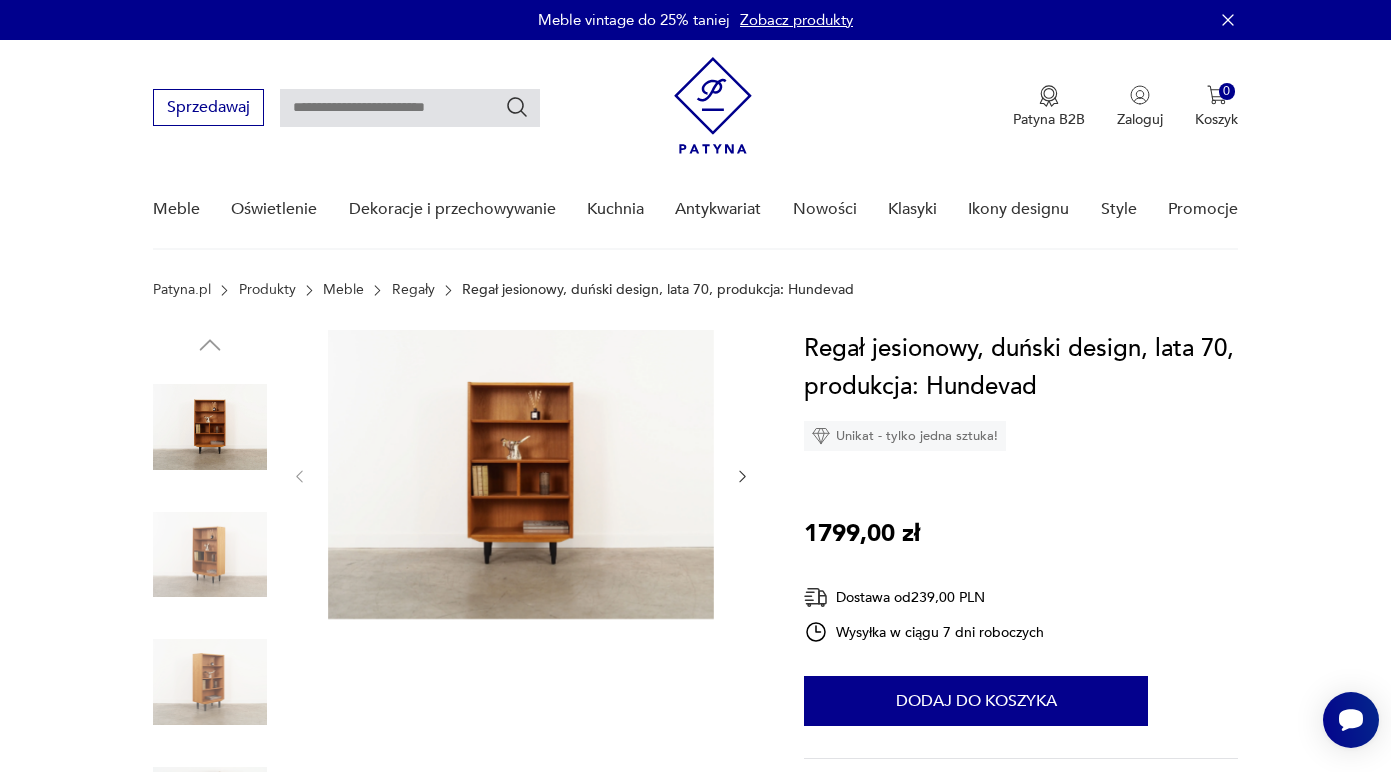 scroll, scrollTop: 0, scrollLeft: 0, axis: both 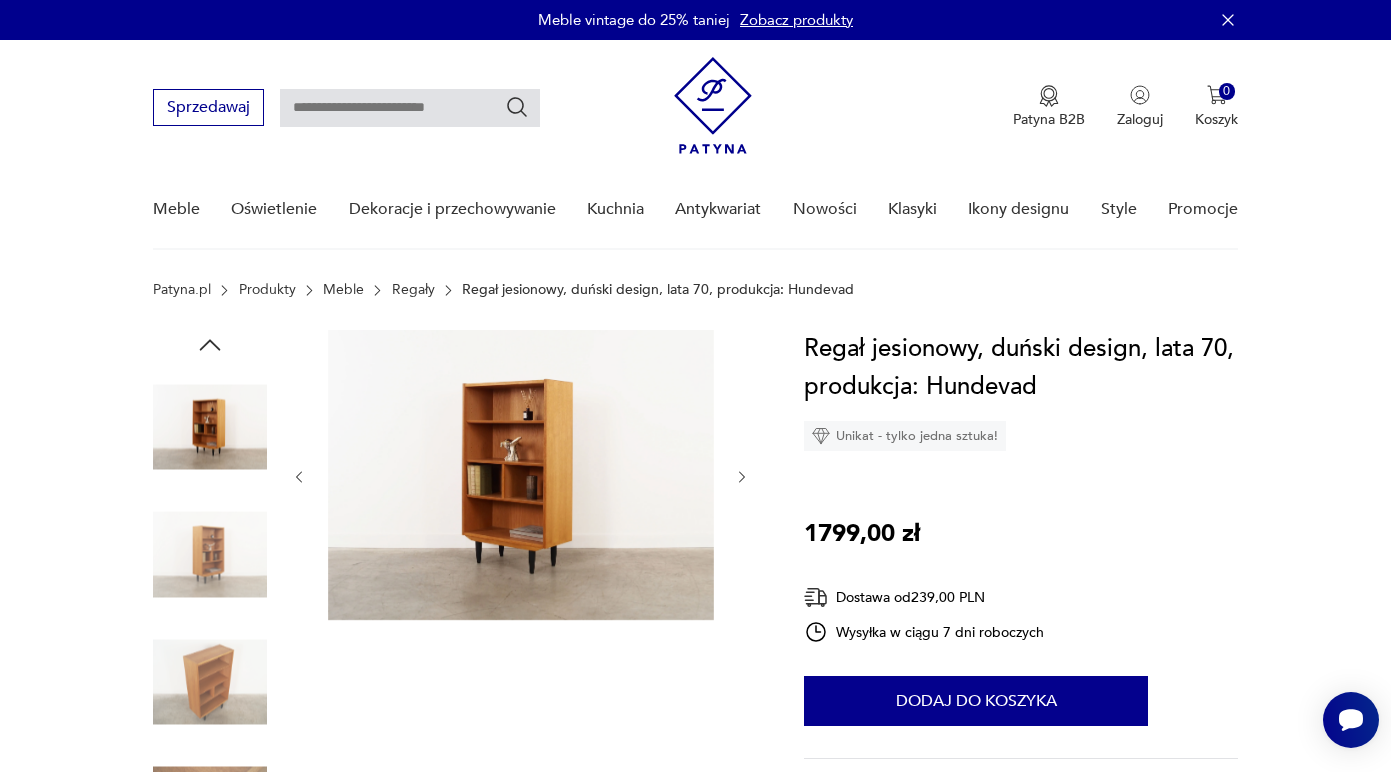 click at bounding box center (210, 682) 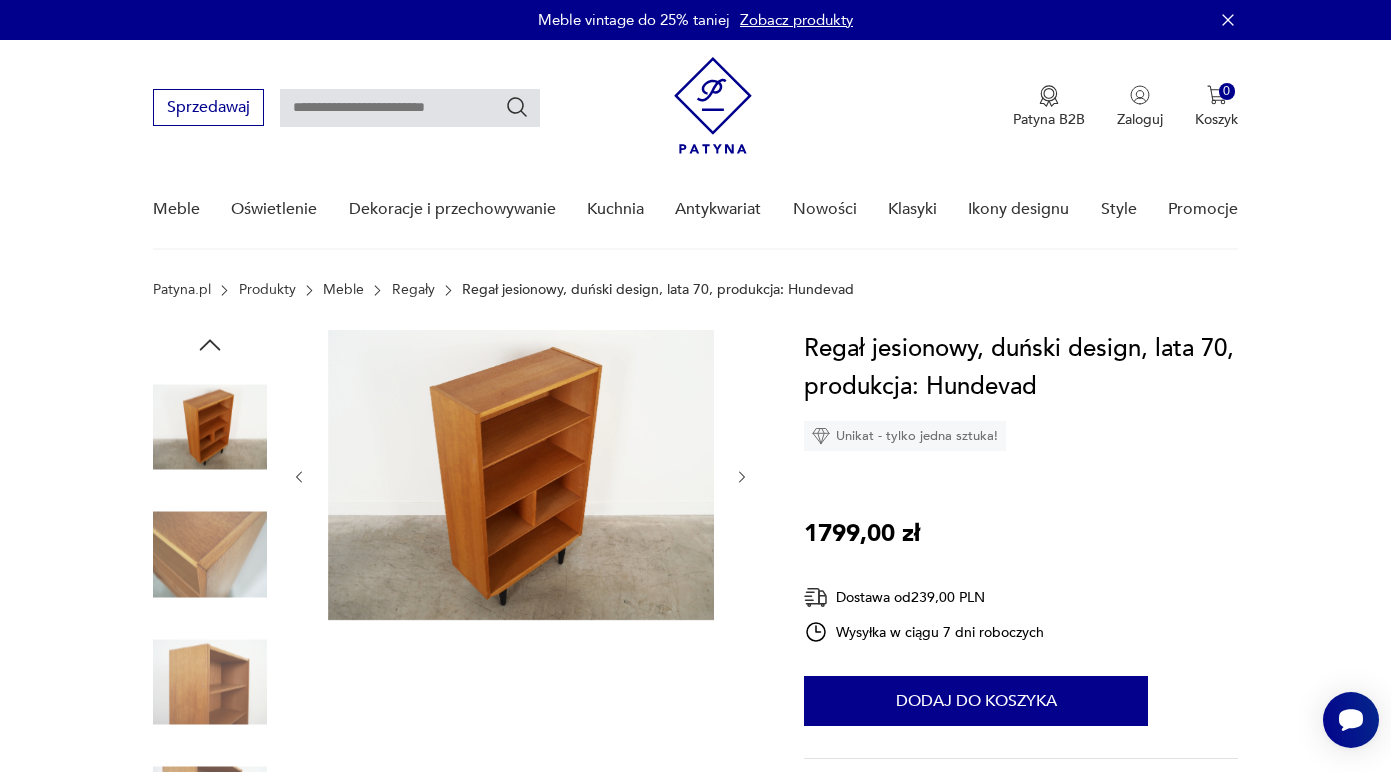 click at bounding box center (210, 682) 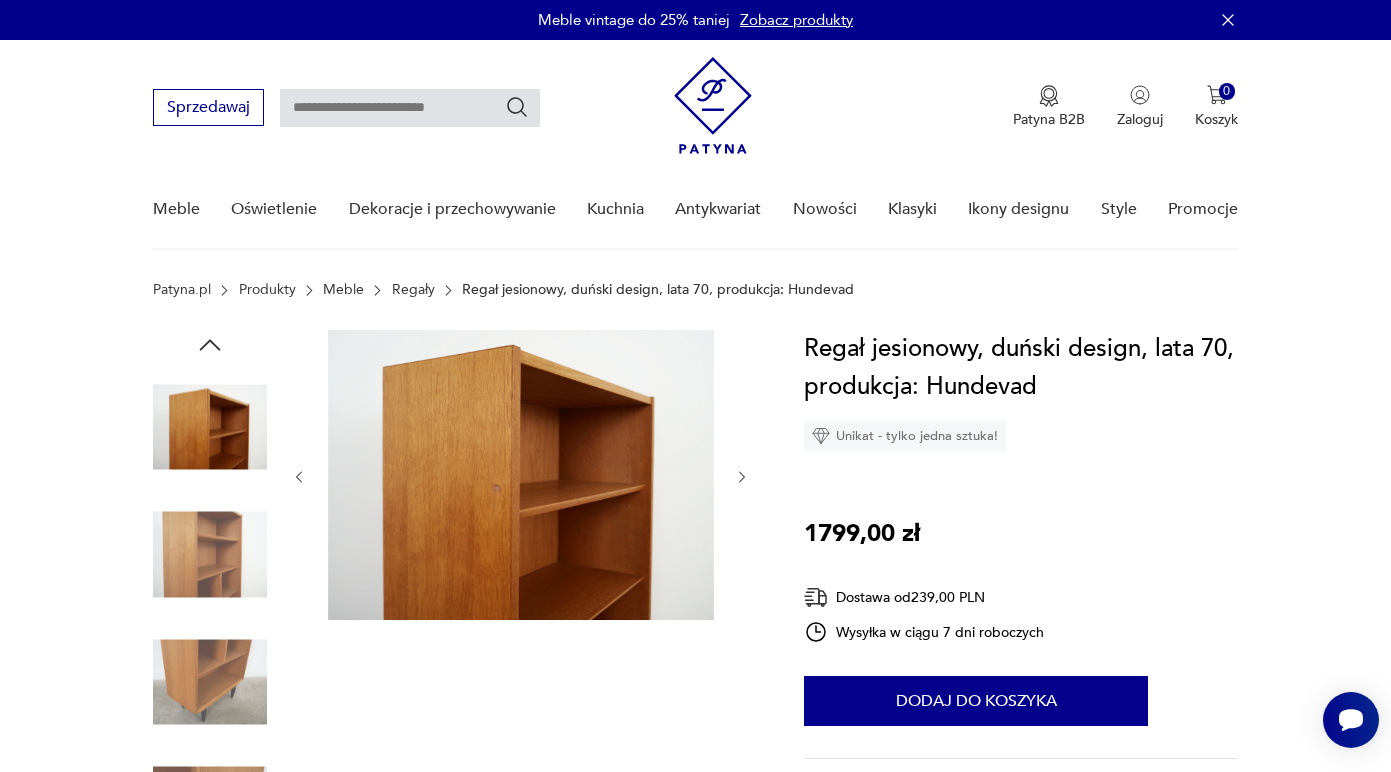 click at bounding box center (210, 682) 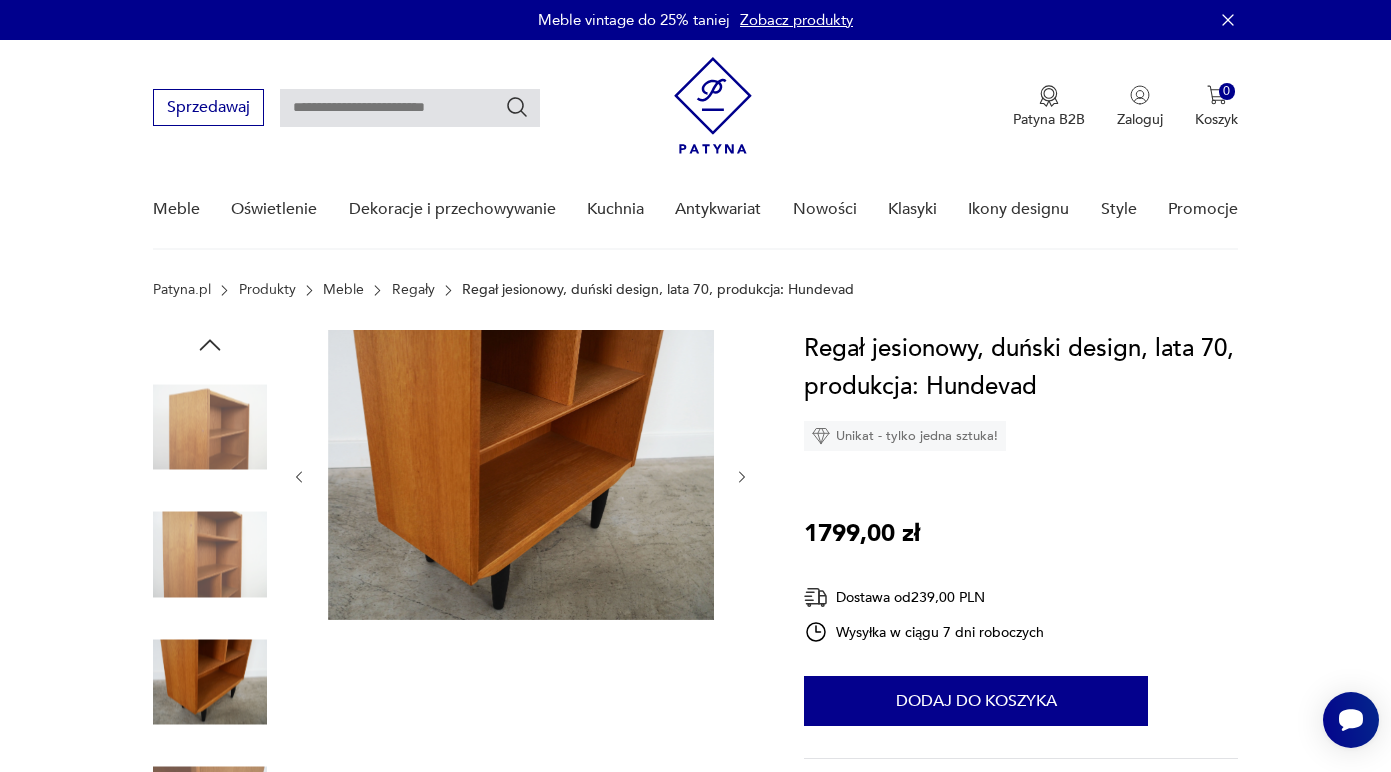 click 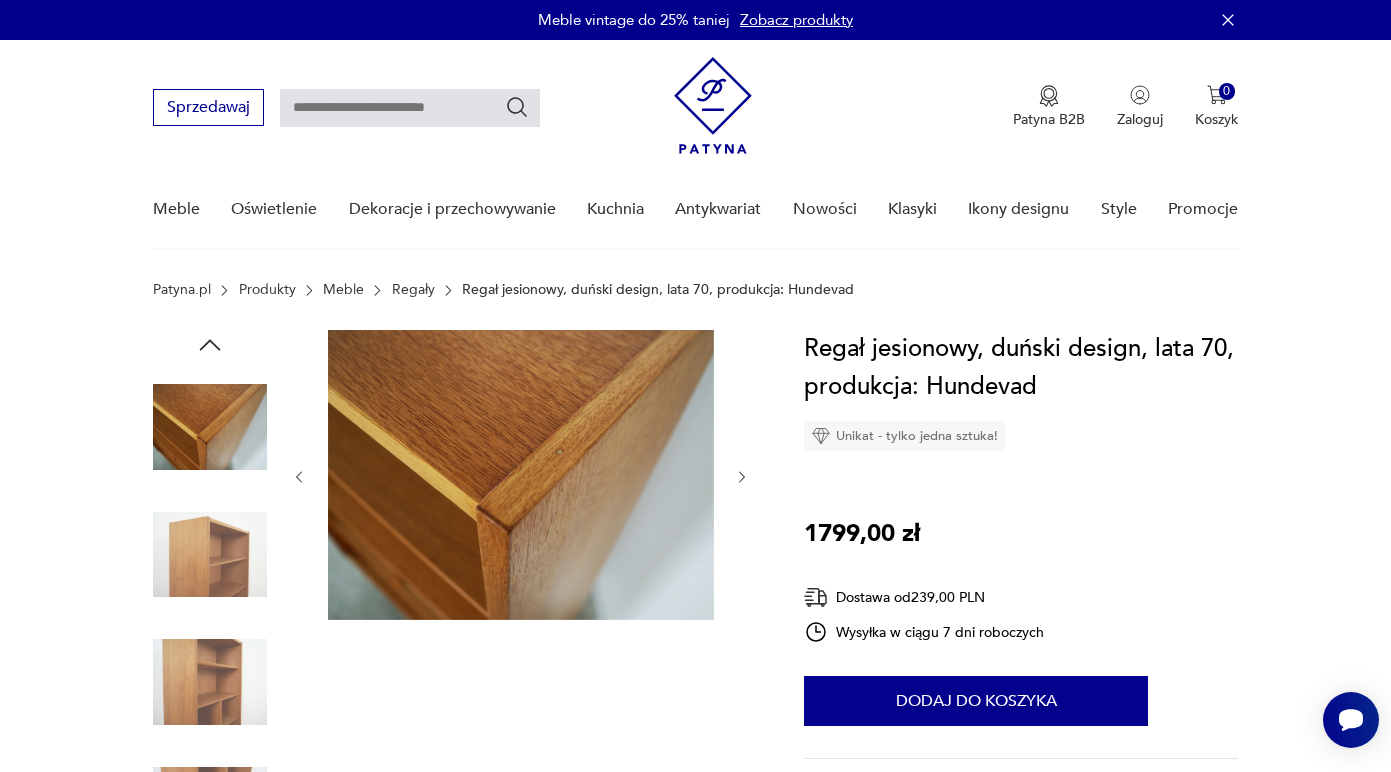 click 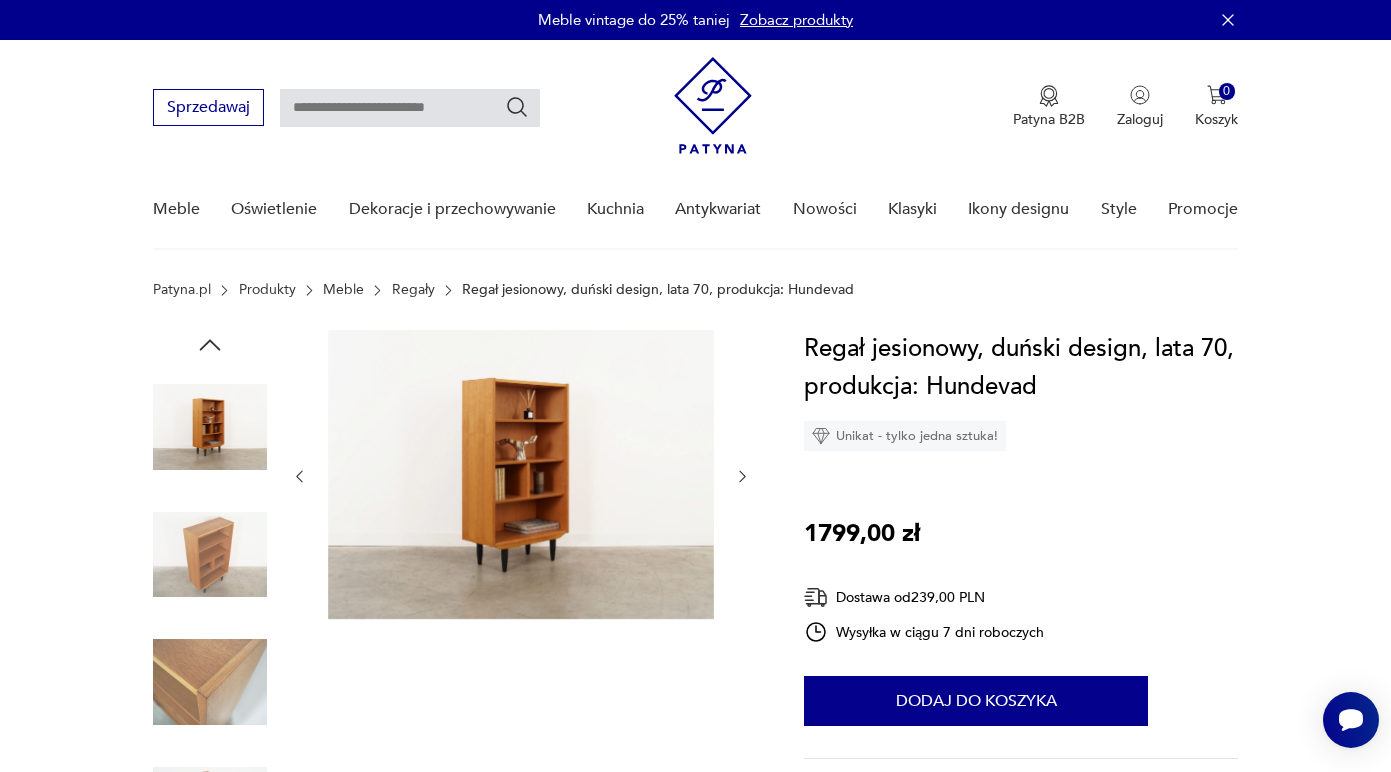 click 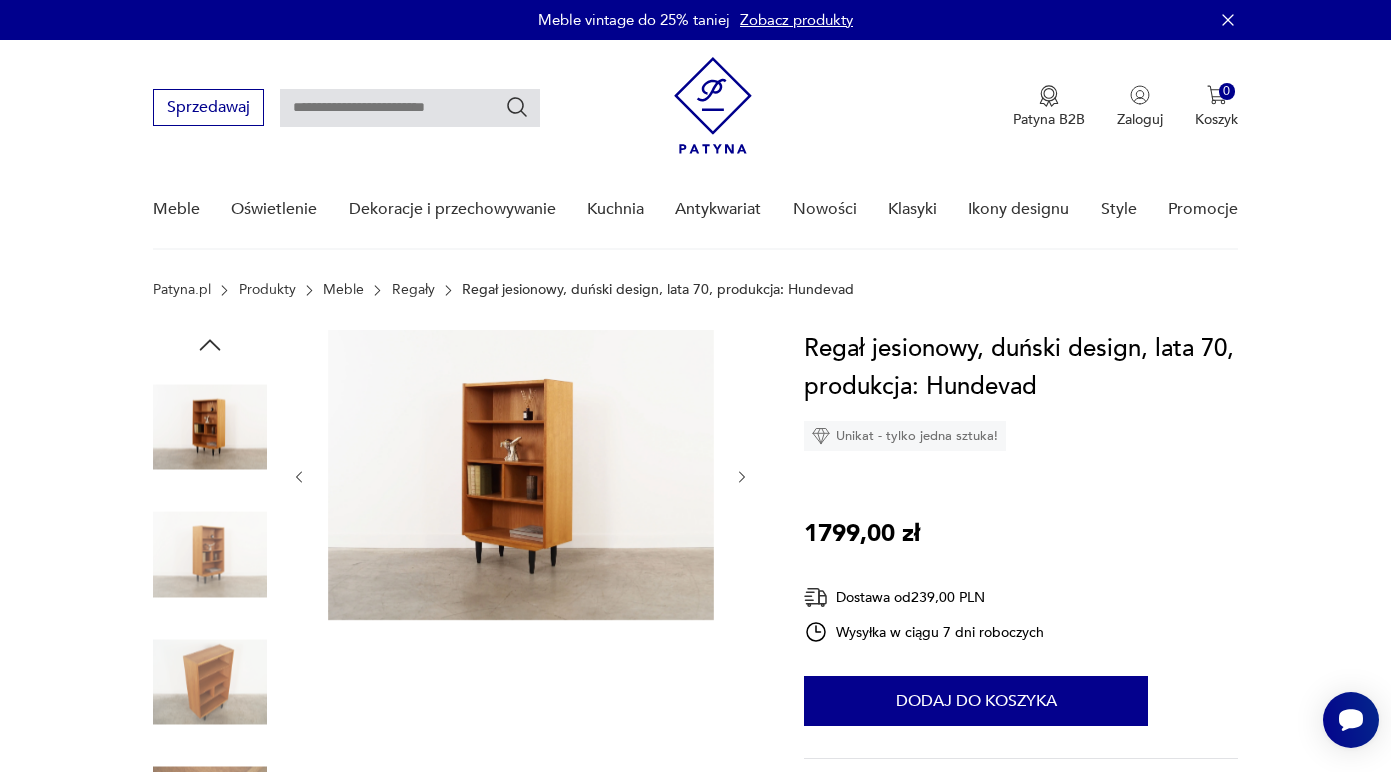 click at bounding box center (210, 427) 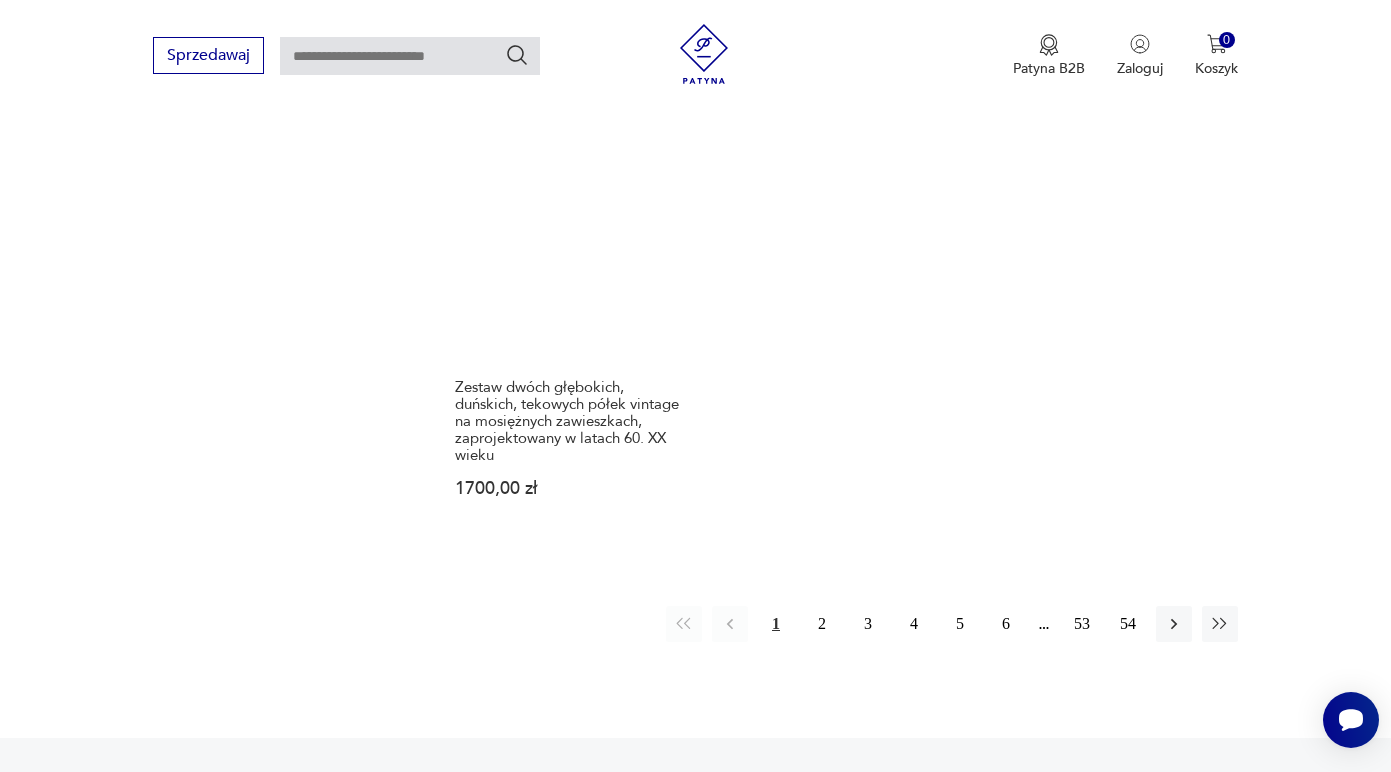 scroll, scrollTop: 2951, scrollLeft: 0, axis: vertical 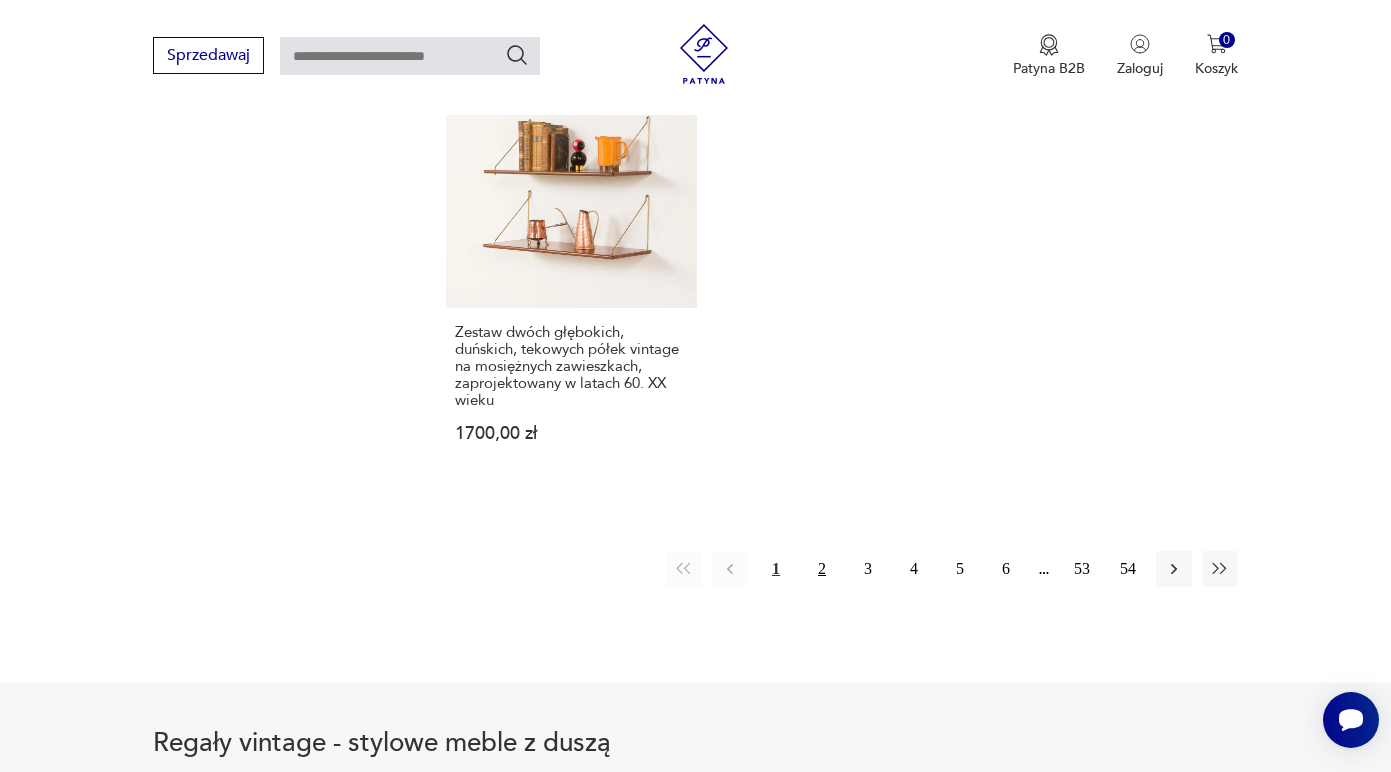 click on "2" at bounding box center [822, 569] 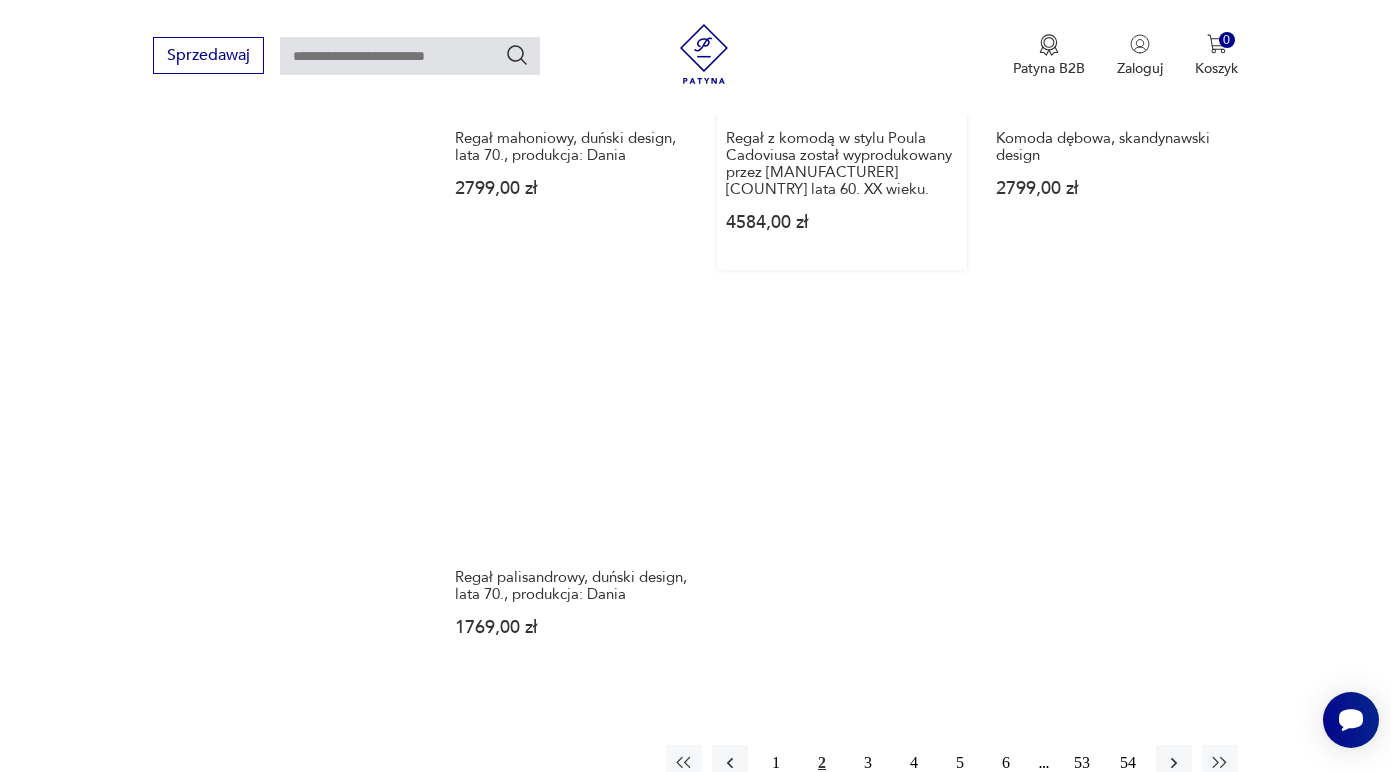 scroll, scrollTop: 2935, scrollLeft: 0, axis: vertical 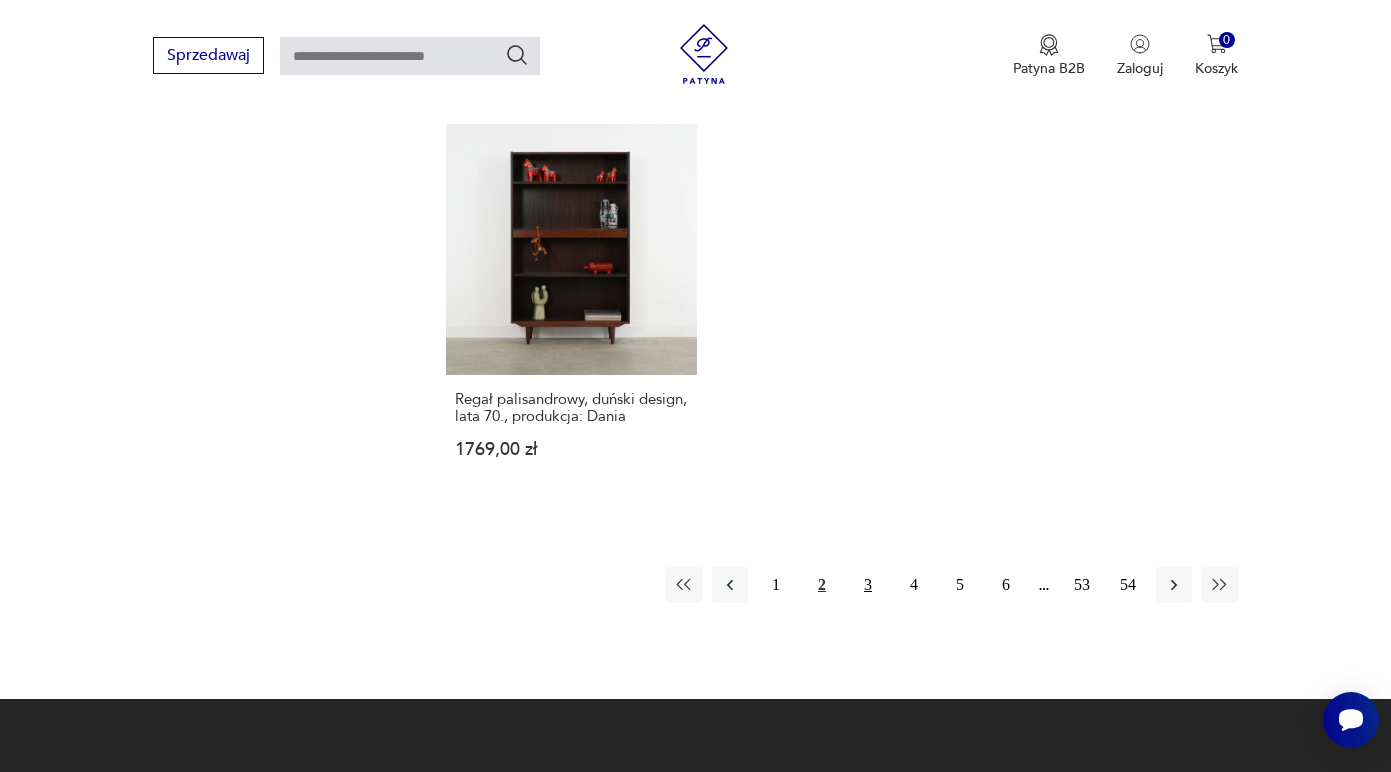 click on "3" at bounding box center [868, 585] 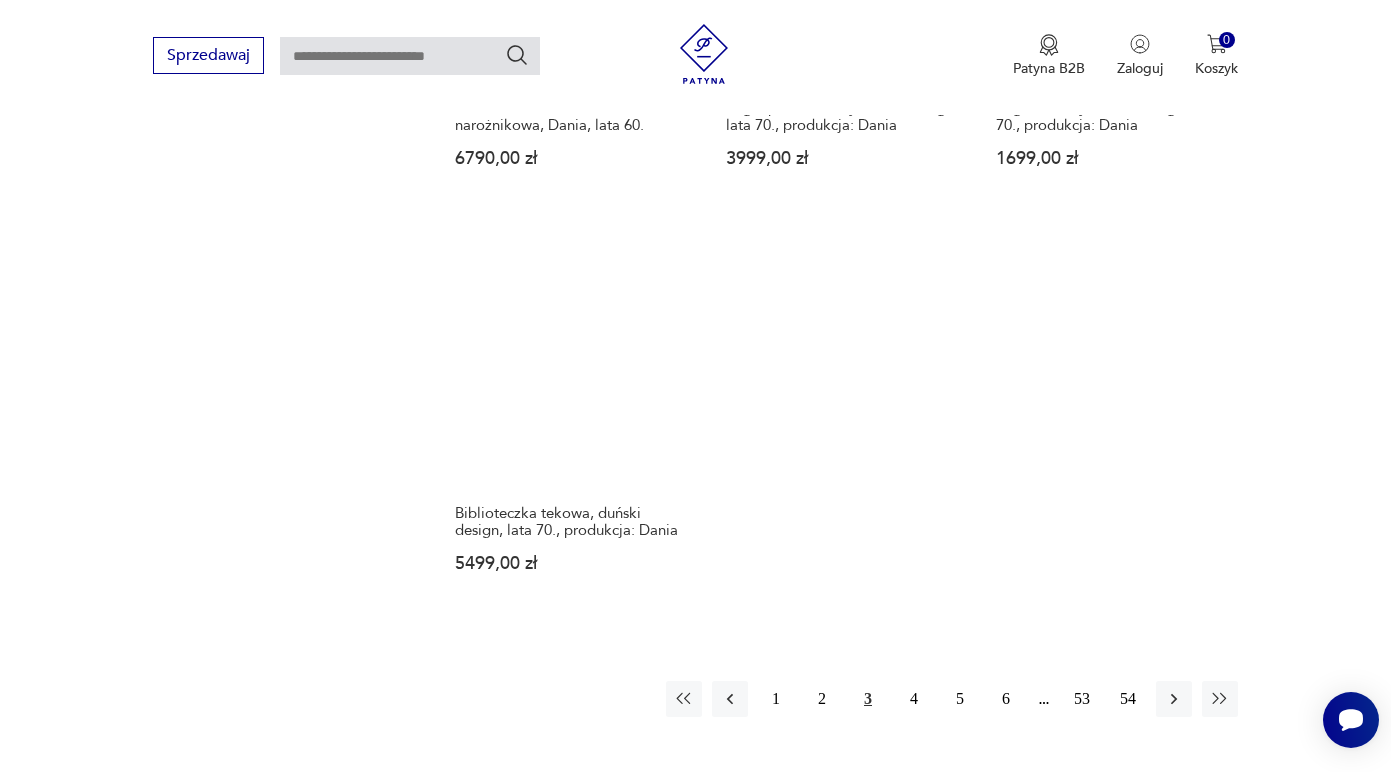 scroll, scrollTop: 3025, scrollLeft: 0, axis: vertical 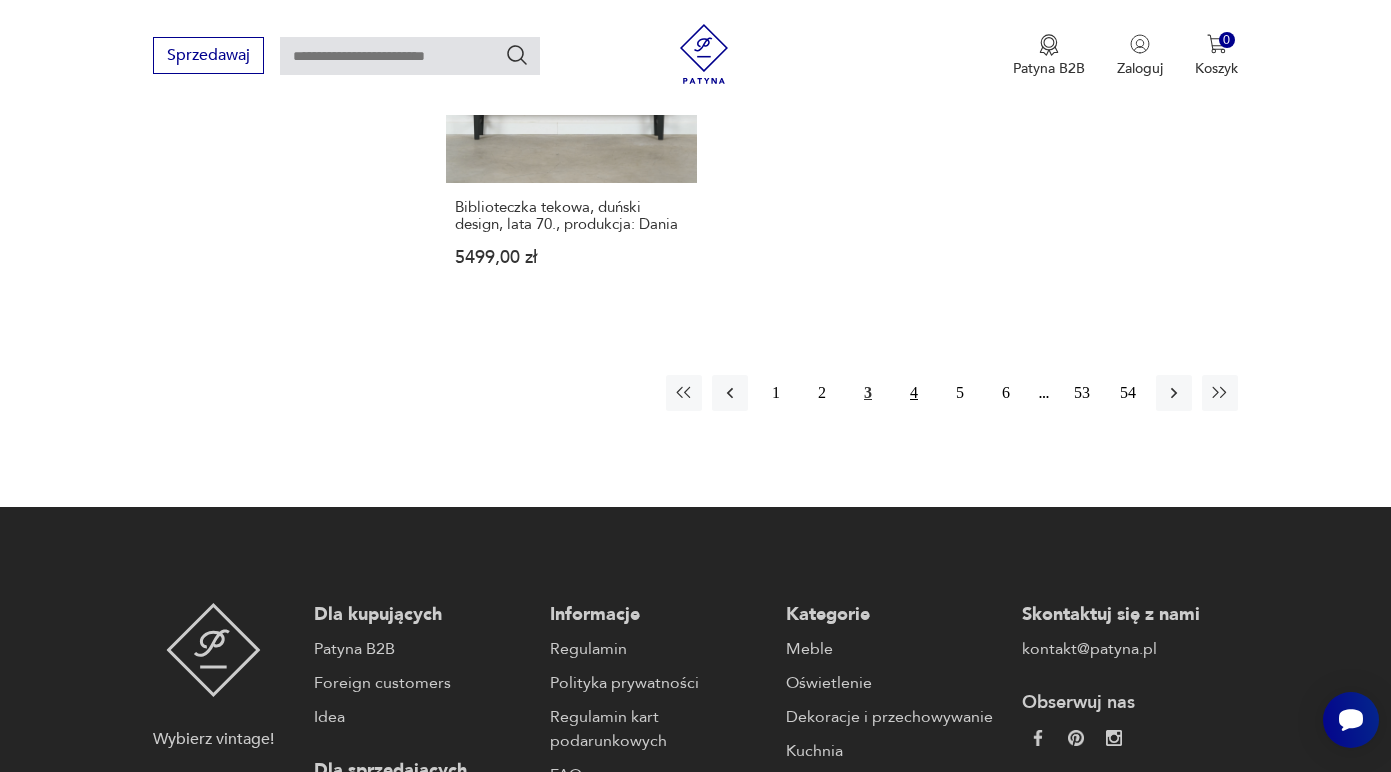 click on "4" at bounding box center (914, 393) 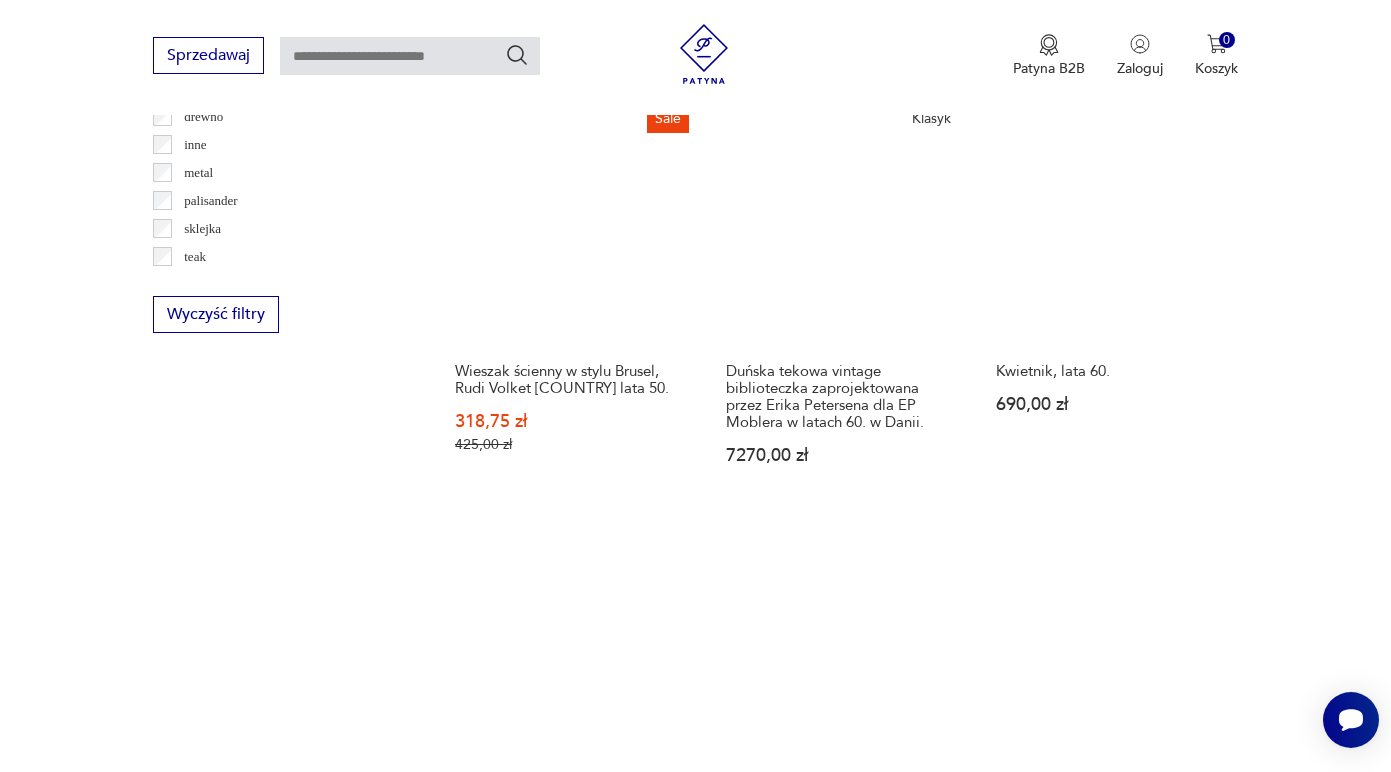 scroll, scrollTop: 2474, scrollLeft: 0, axis: vertical 